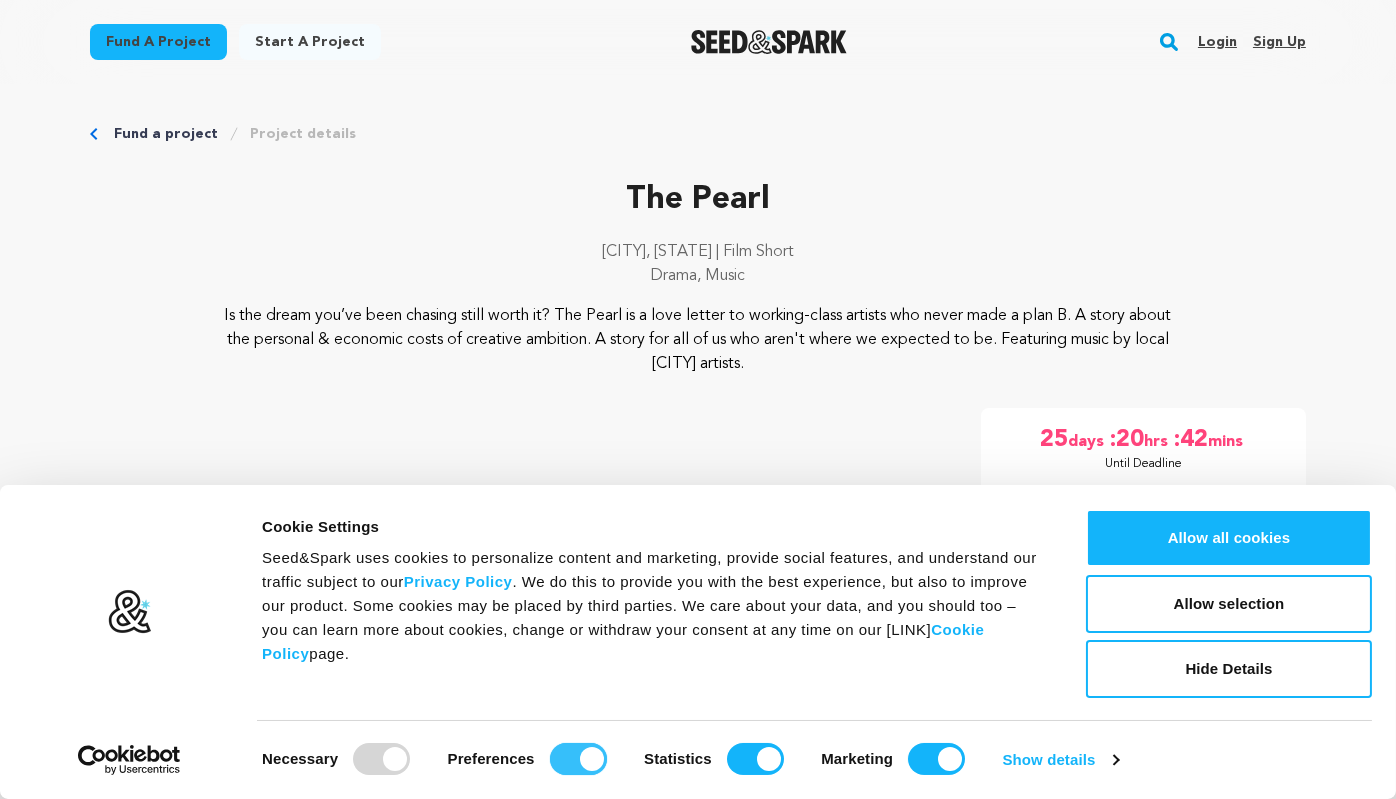 click on "Preferences" at bounding box center [578, 759] 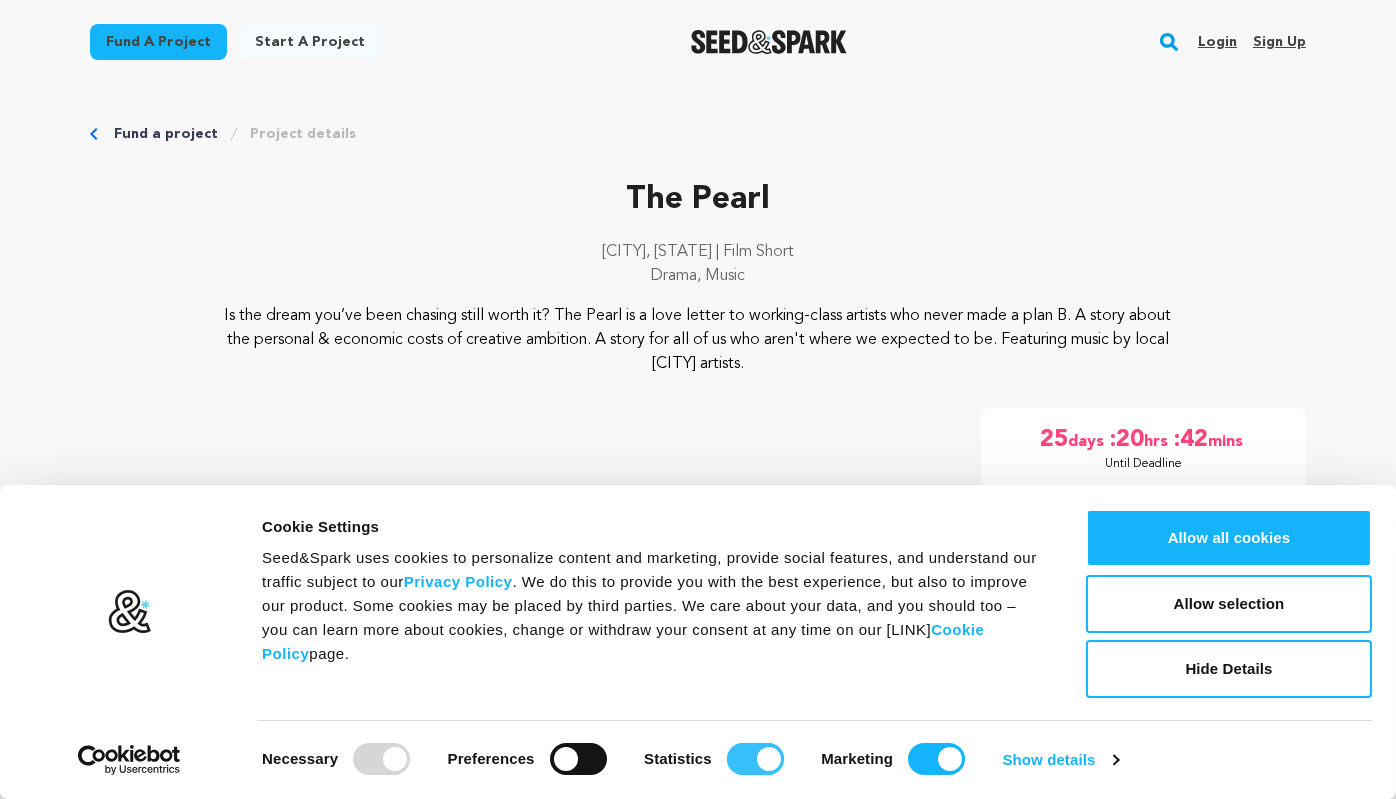 click on "Statistics" at bounding box center [755, 759] 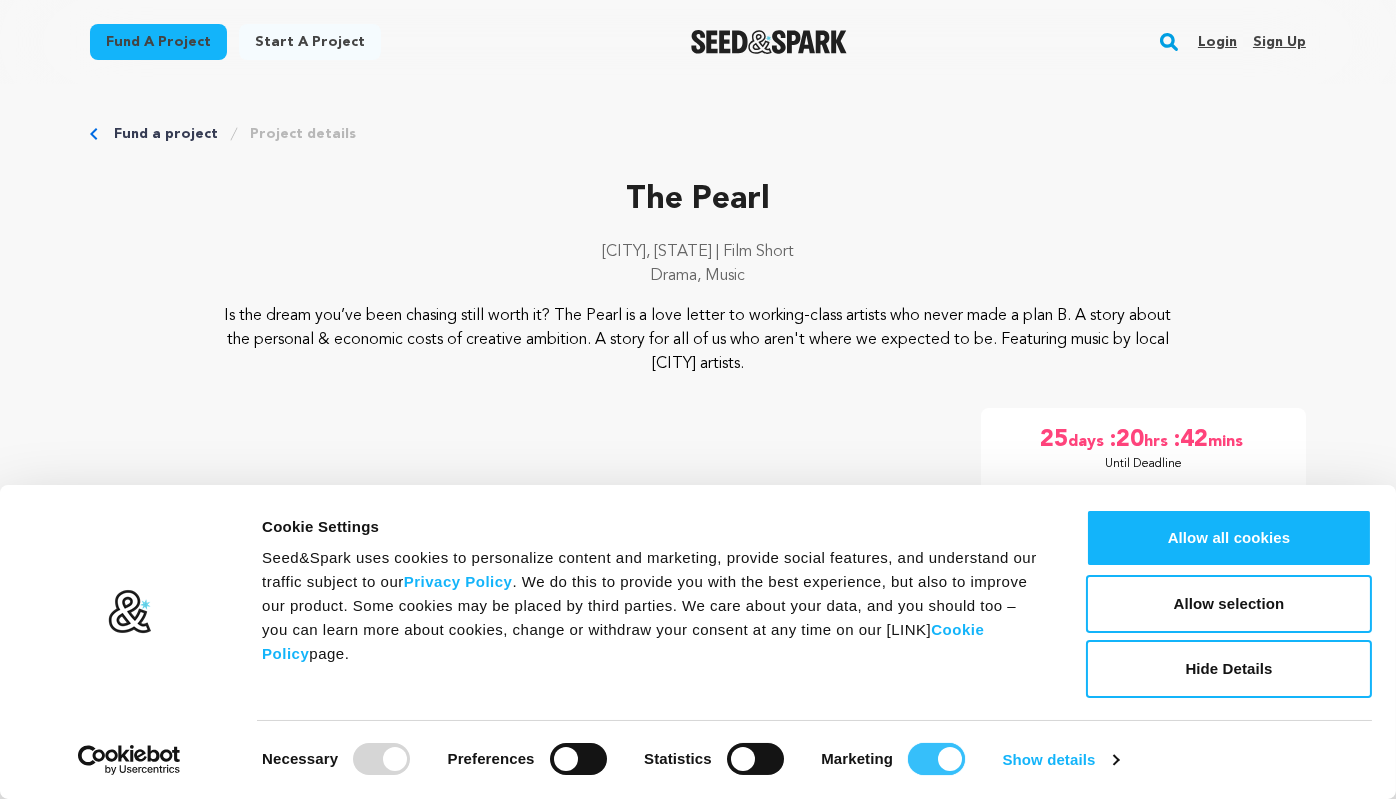 click on "Marketing" at bounding box center (936, 759) 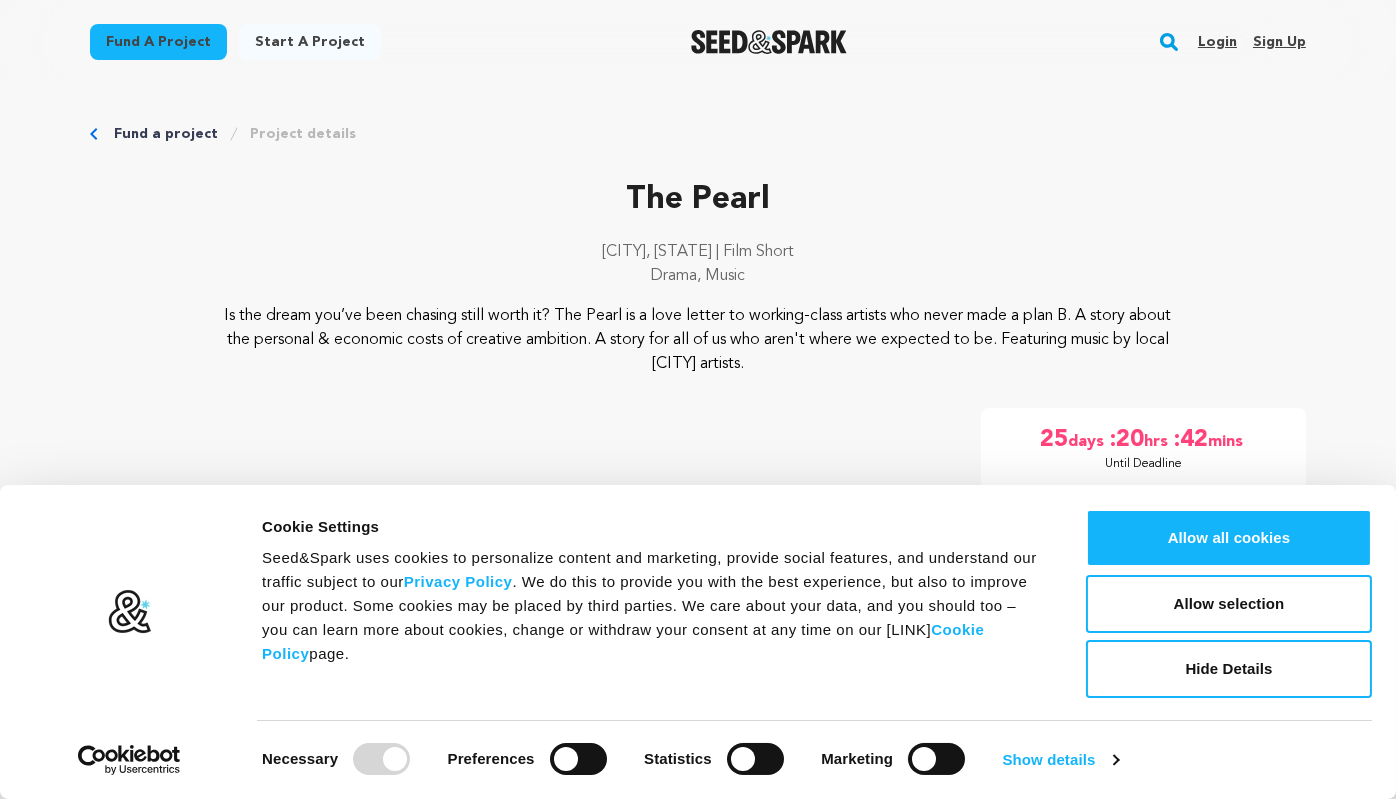 click at bounding box center [381, 759] 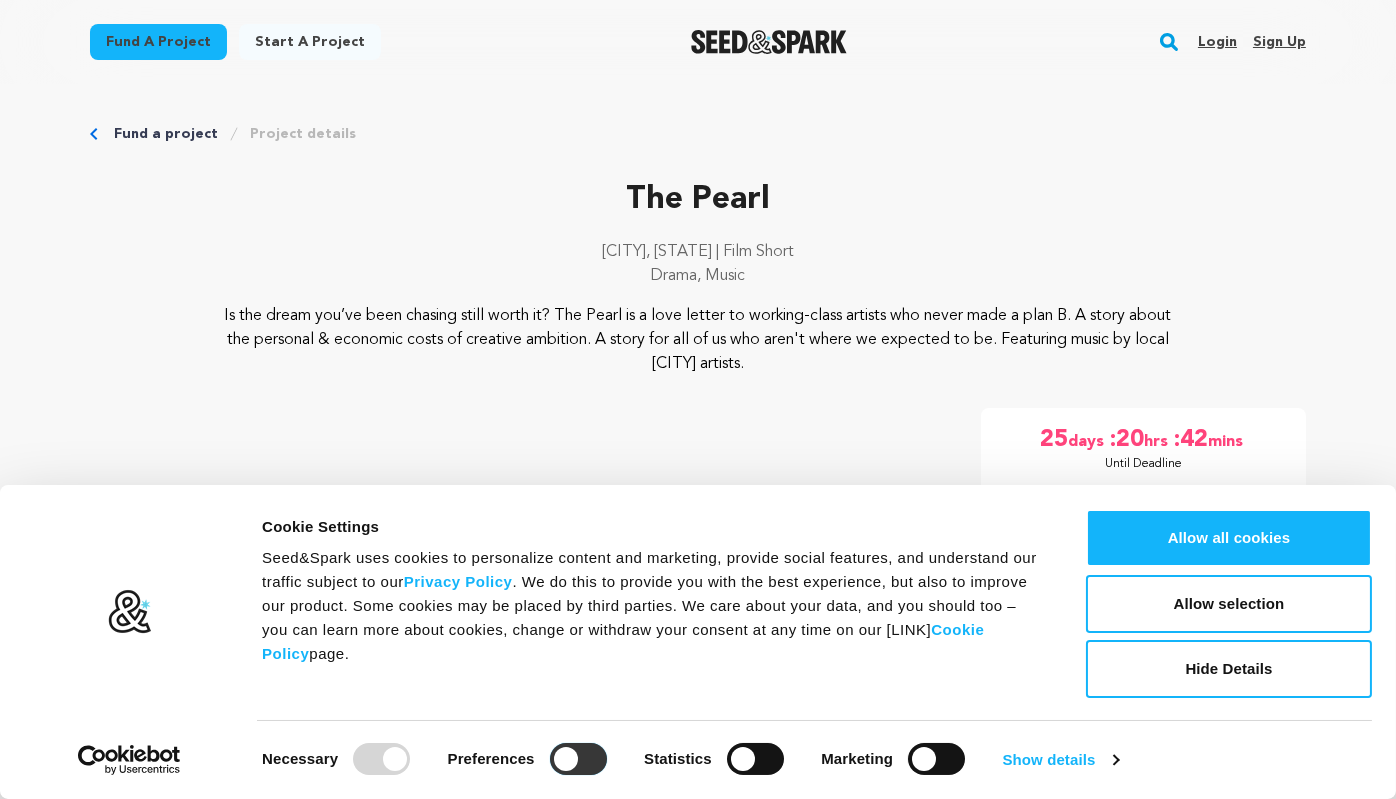 click on "Preferences" at bounding box center [578, 759] 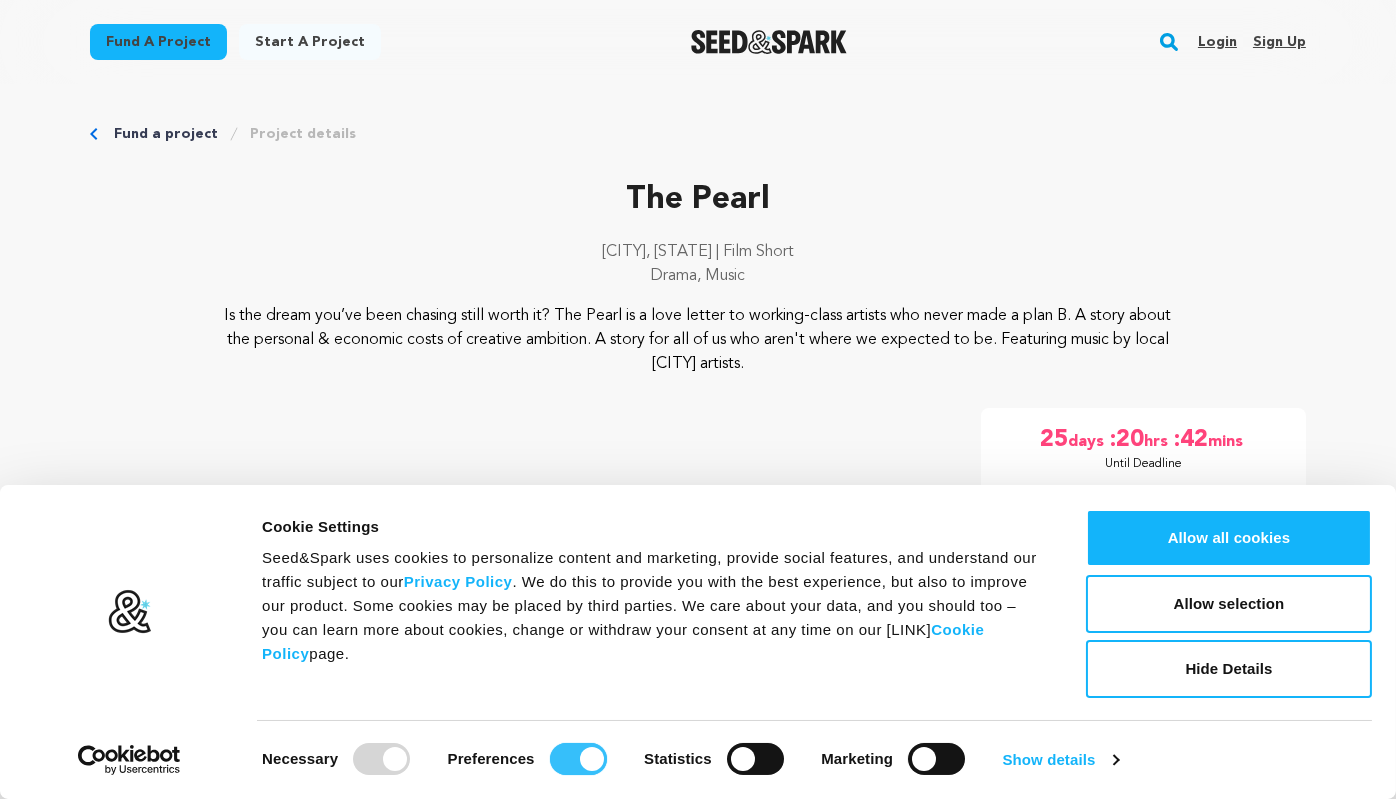 click on "Preferences" at bounding box center (578, 759) 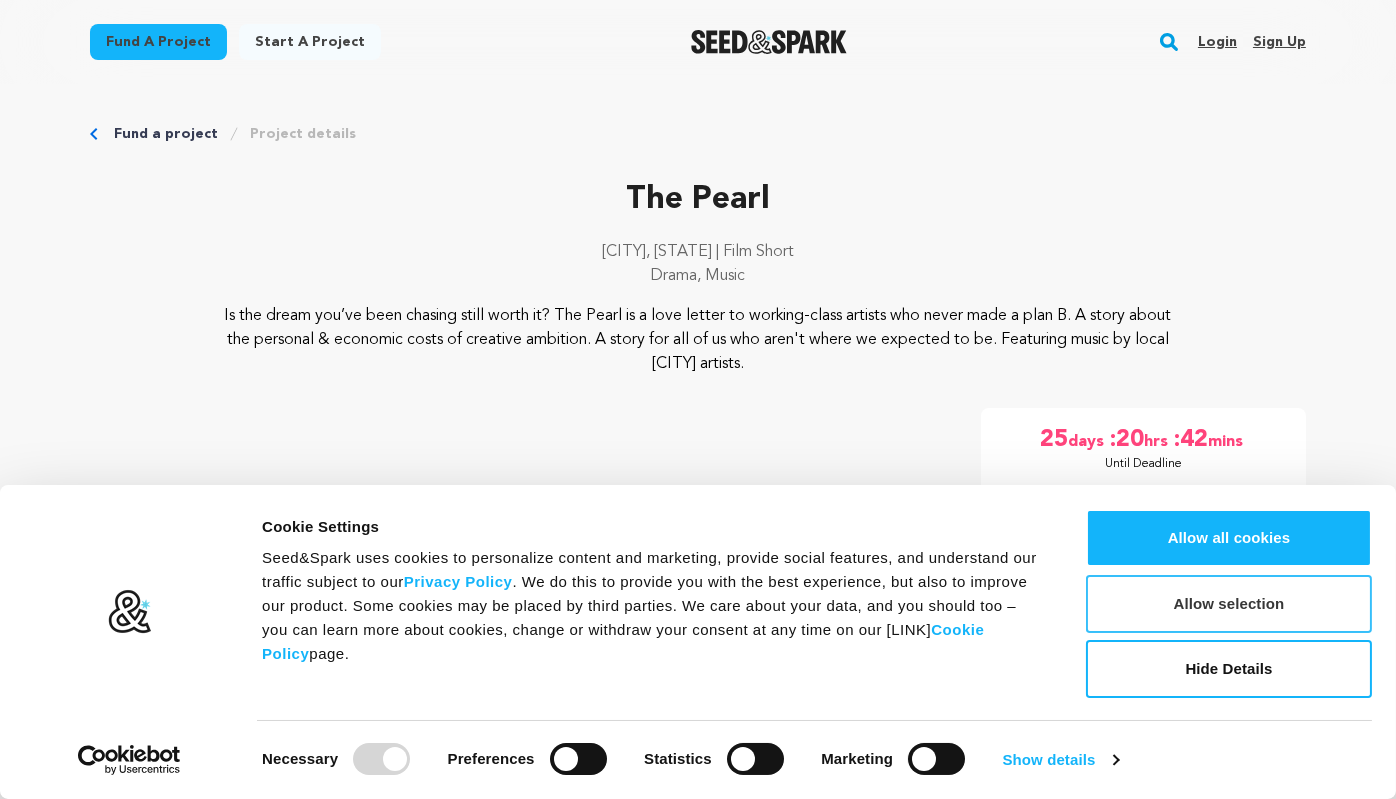 click on "Allow selection" at bounding box center [1229, 604] 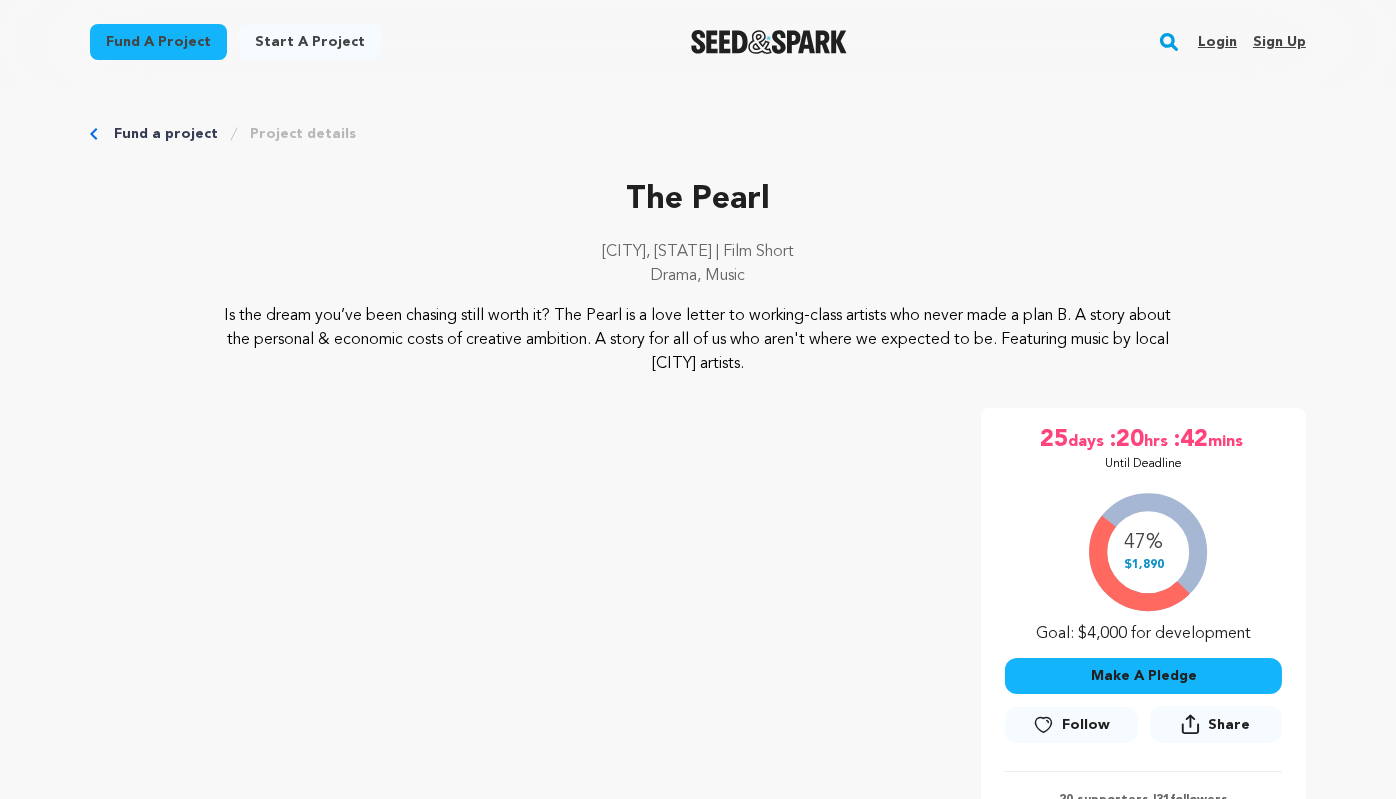 click on "Sign up" at bounding box center (1279, 42) 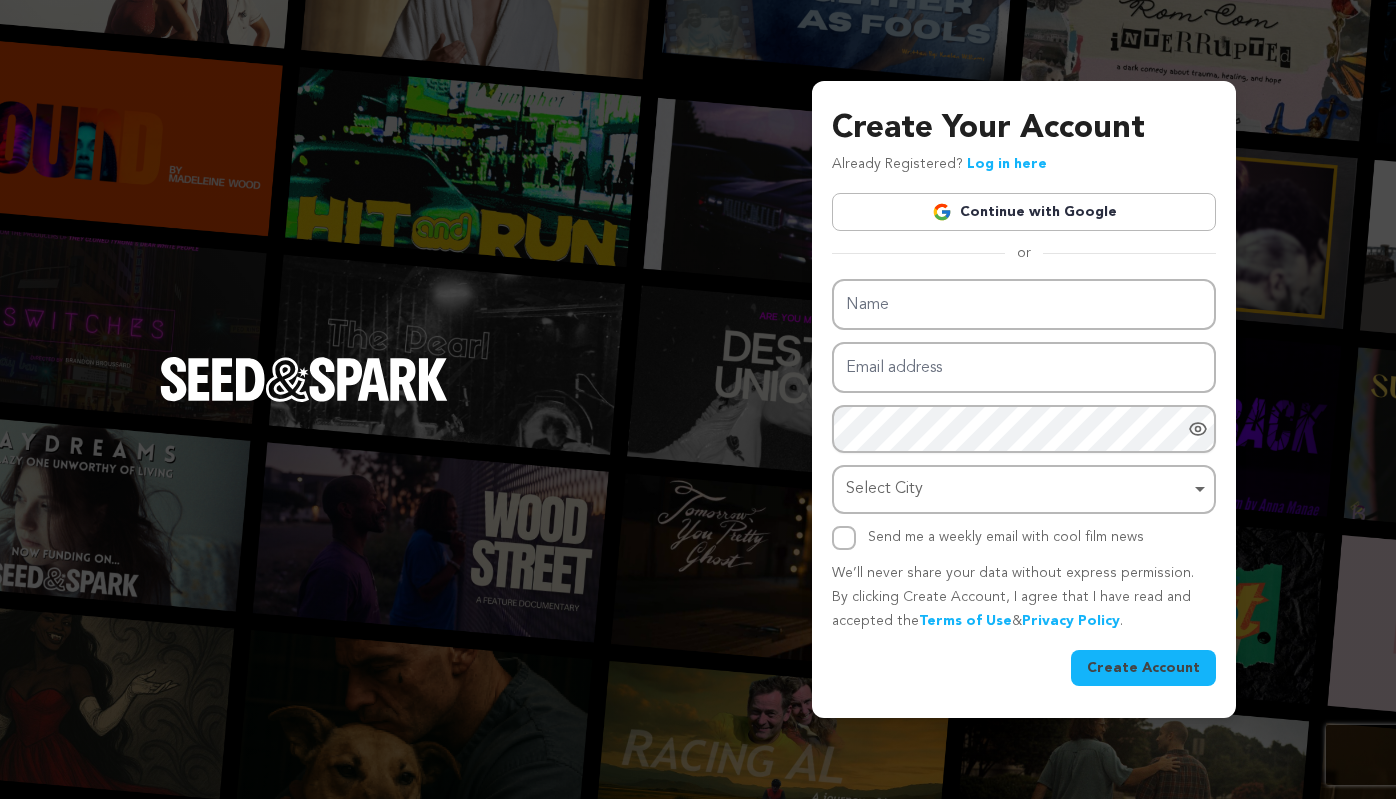 scroll, scrollTop: 0, scrollLeft: 0, axis: both 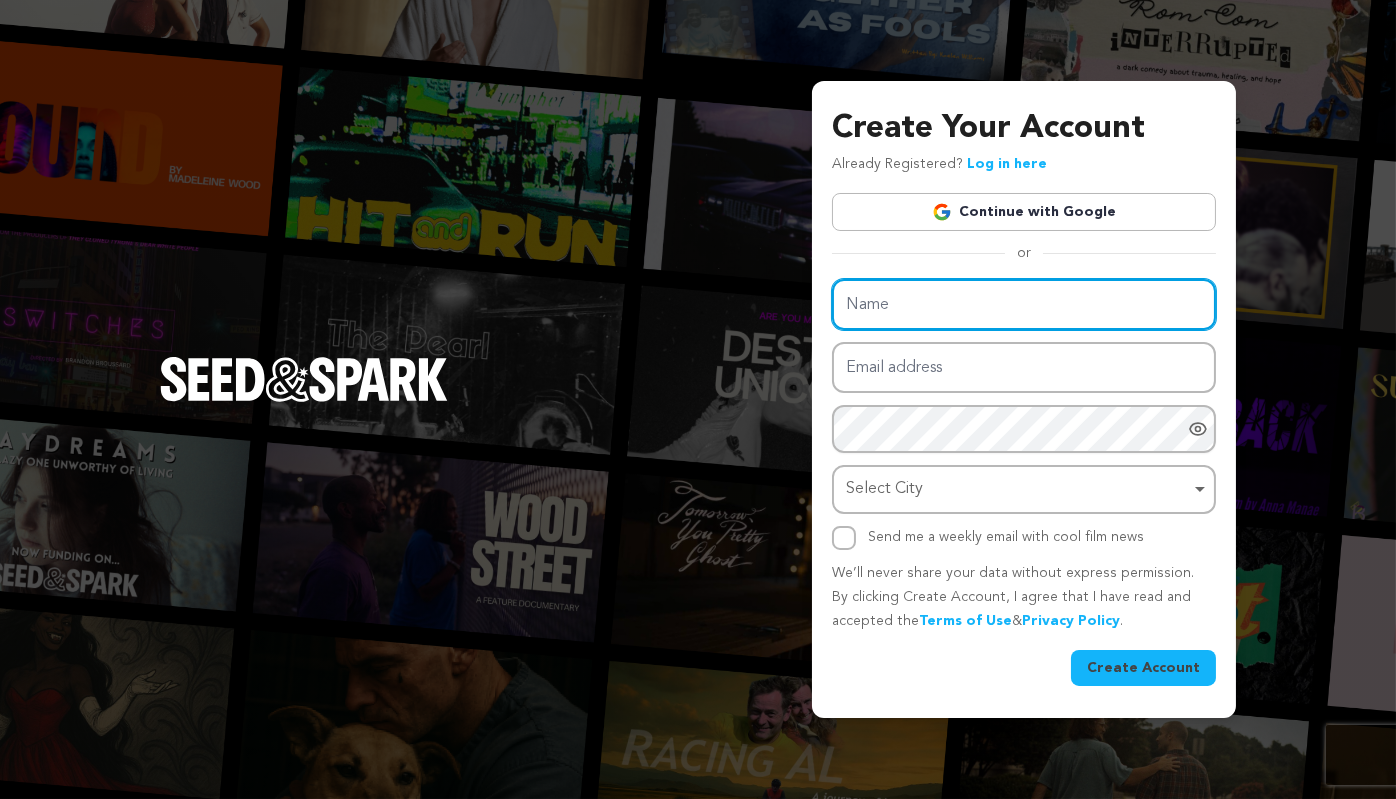 click on "Name" at bounding box center (1024, 304) 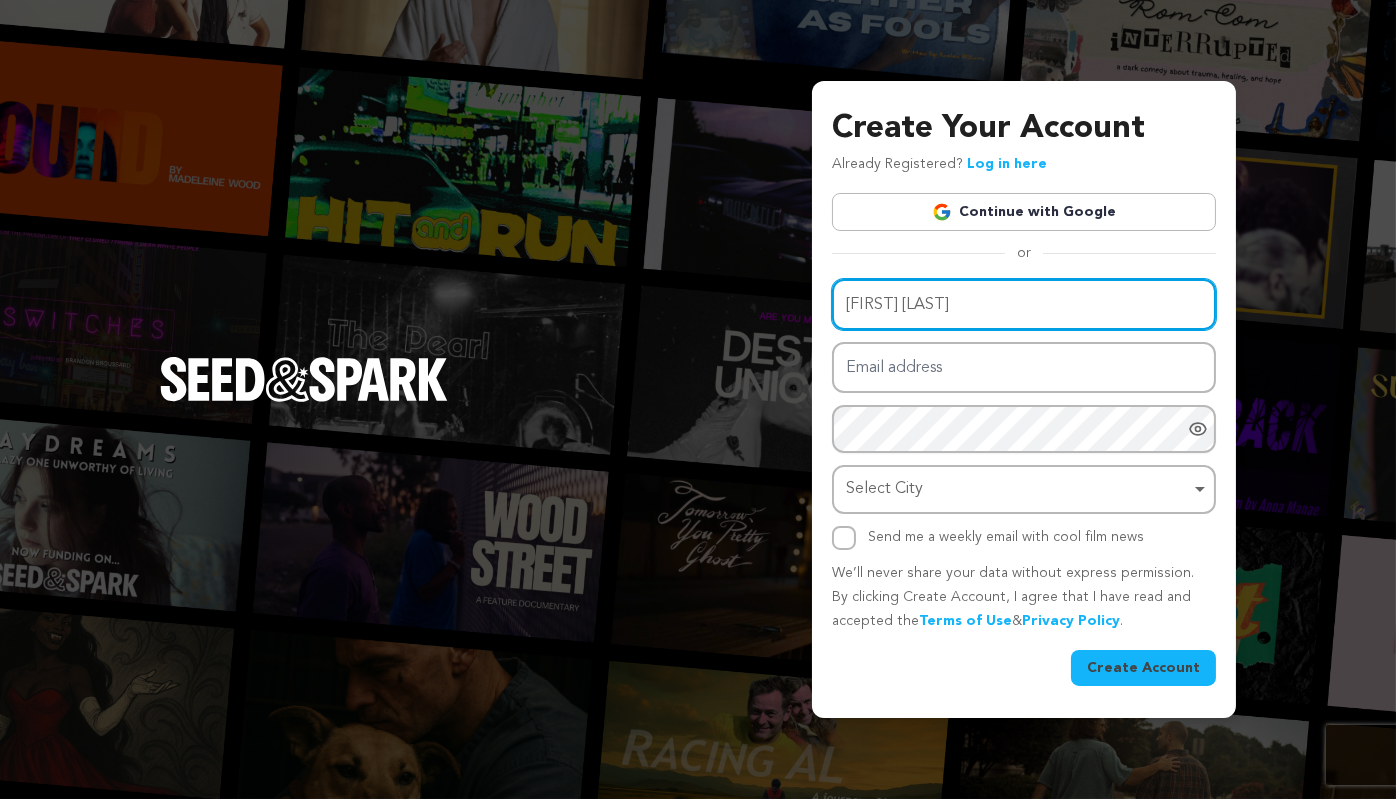 type on "Usef Barnes" 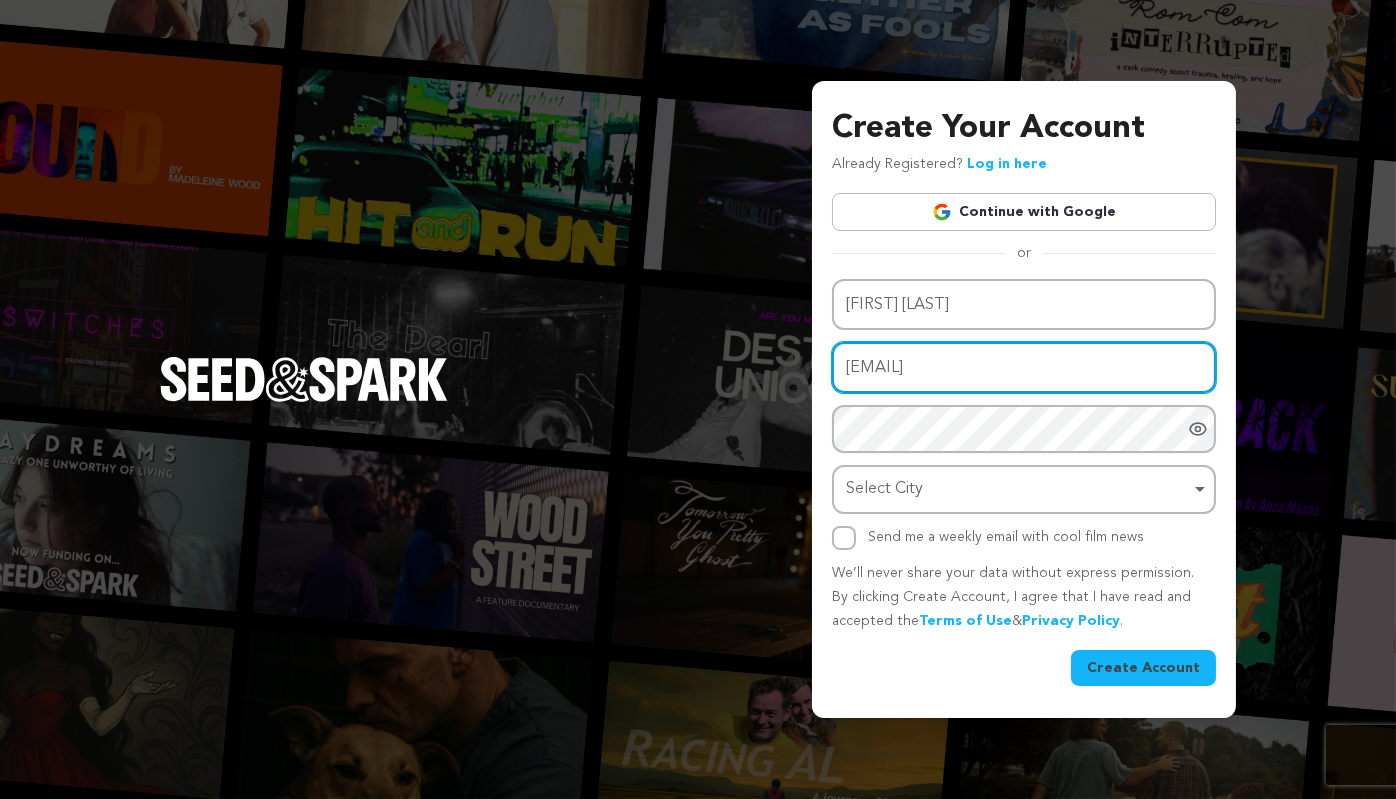 click on "autodreamography@ yahoo.com" at bounding box center [1024, 367] 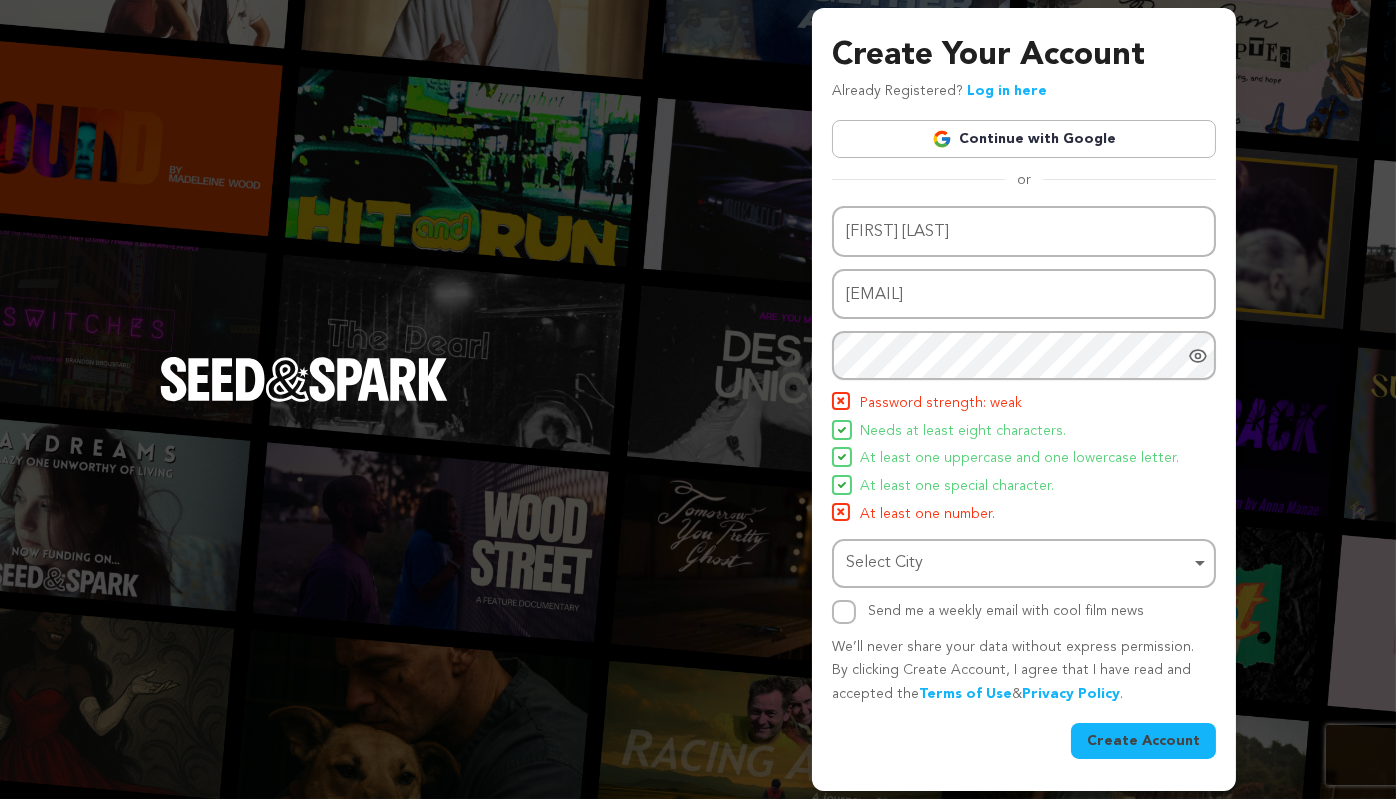 click 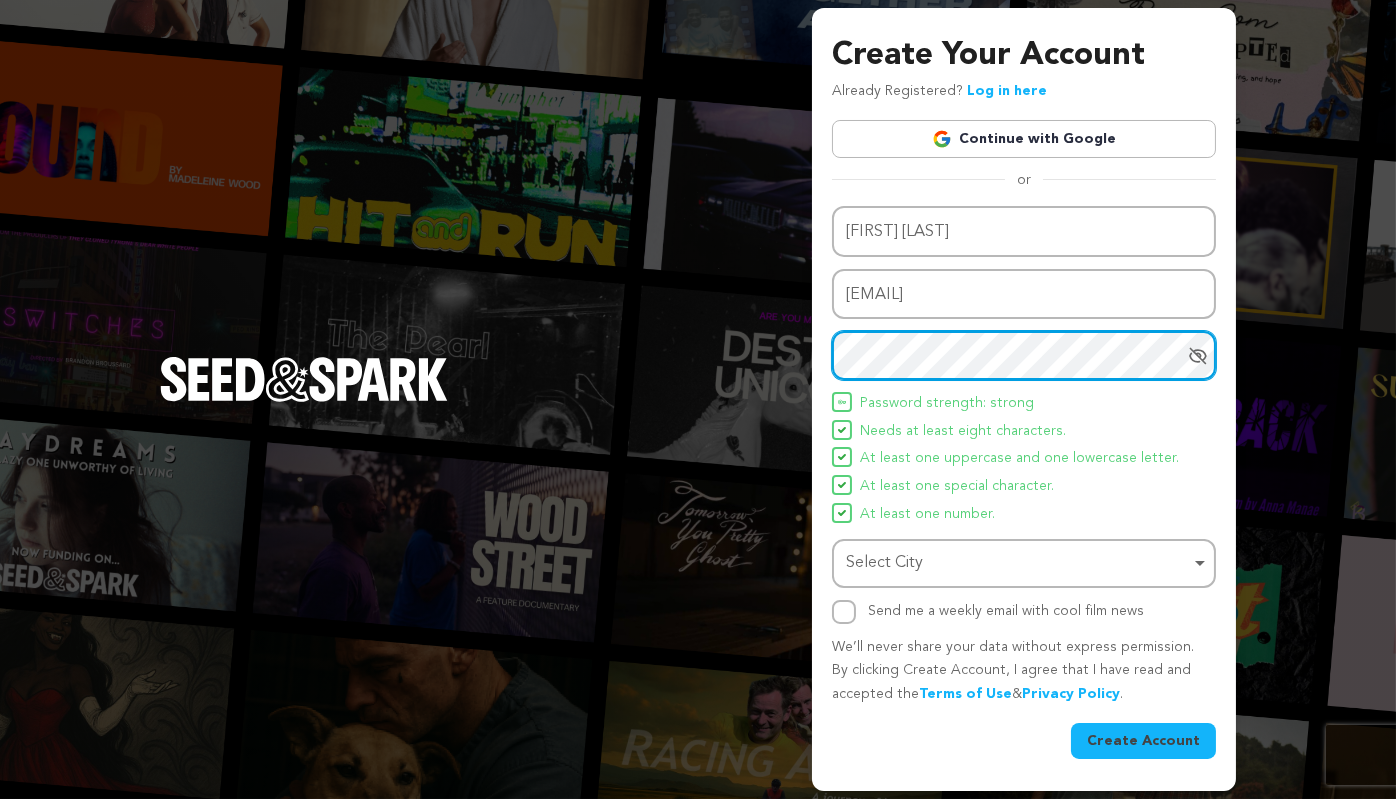 click on "Select City Remove item" at bounding box center (1024, 563) 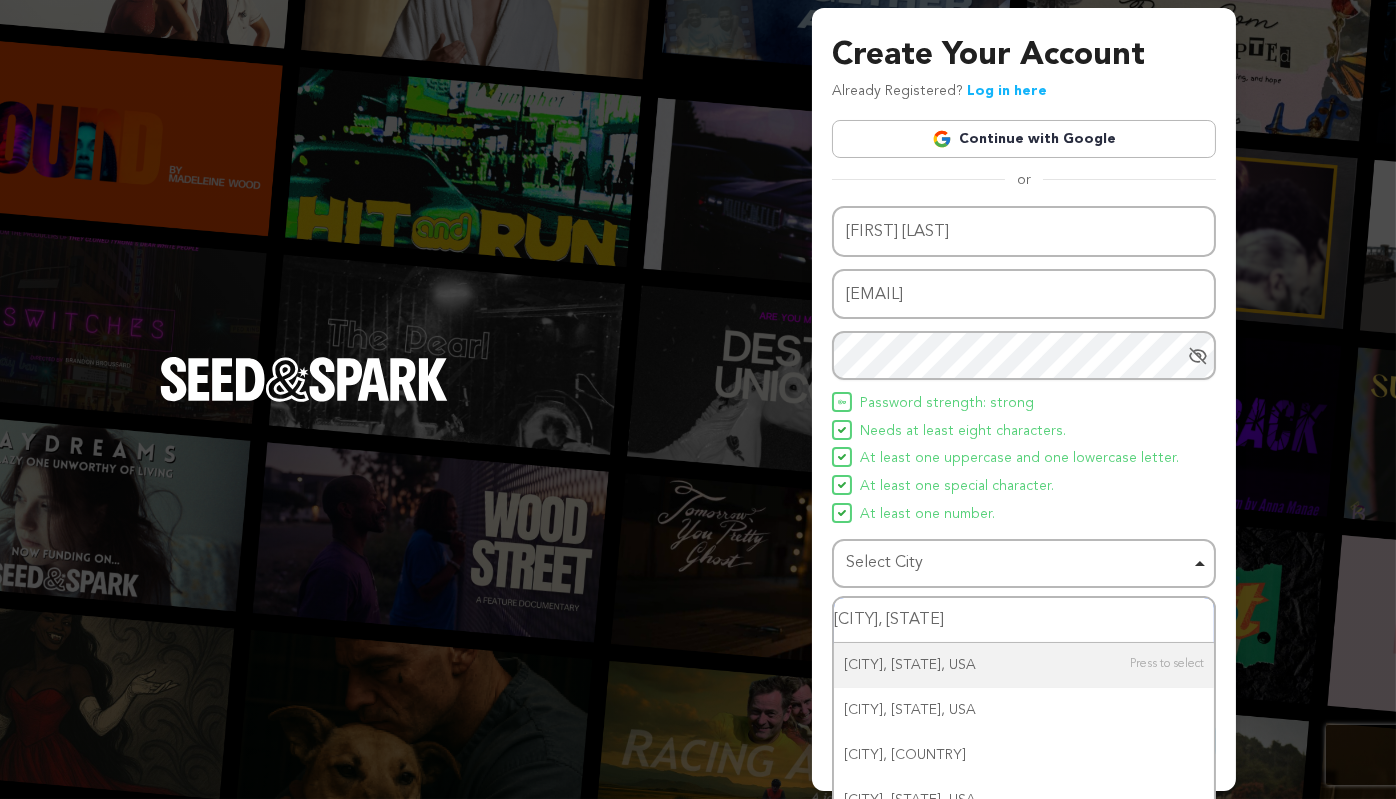 click on "Richmond, CA" at bounding box center (1024, 620) 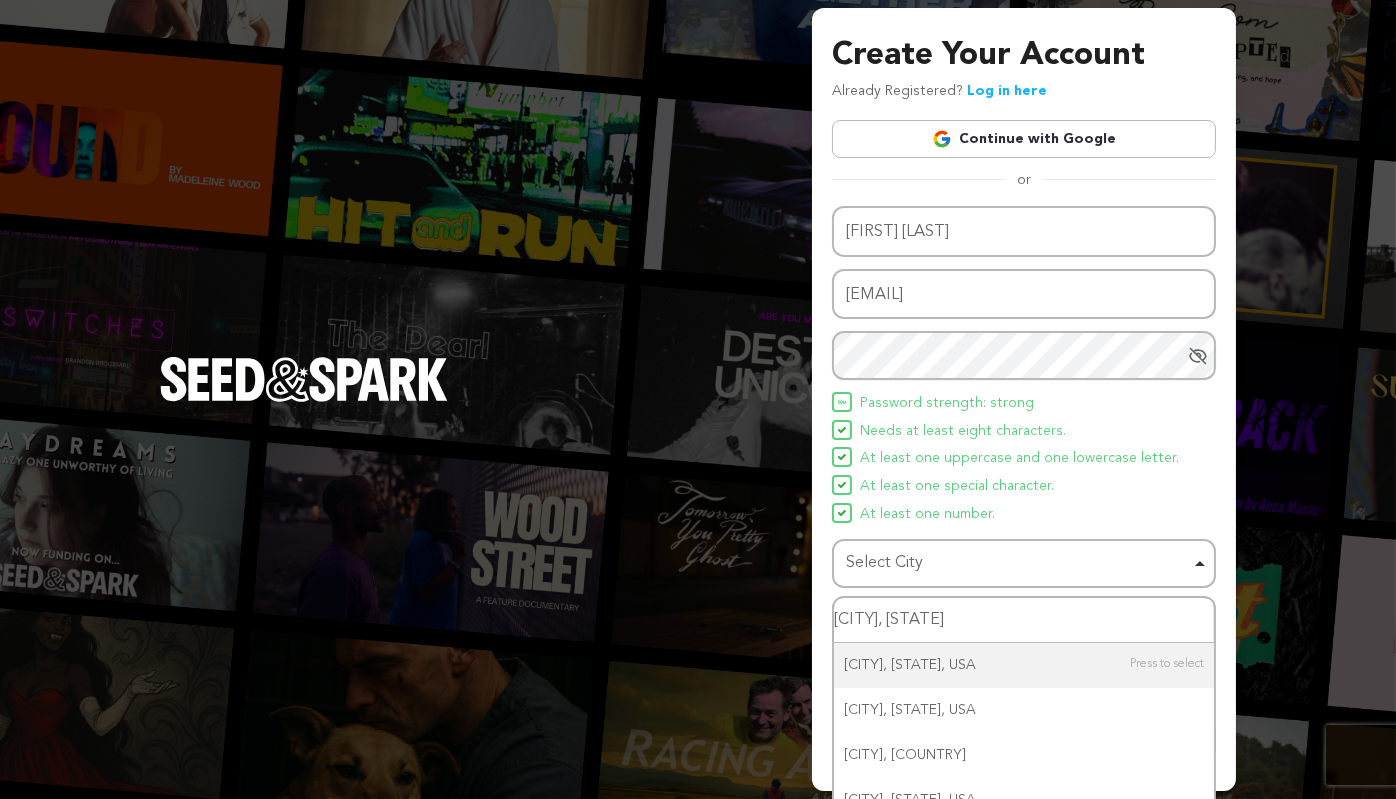 type on "Richmond, CA" 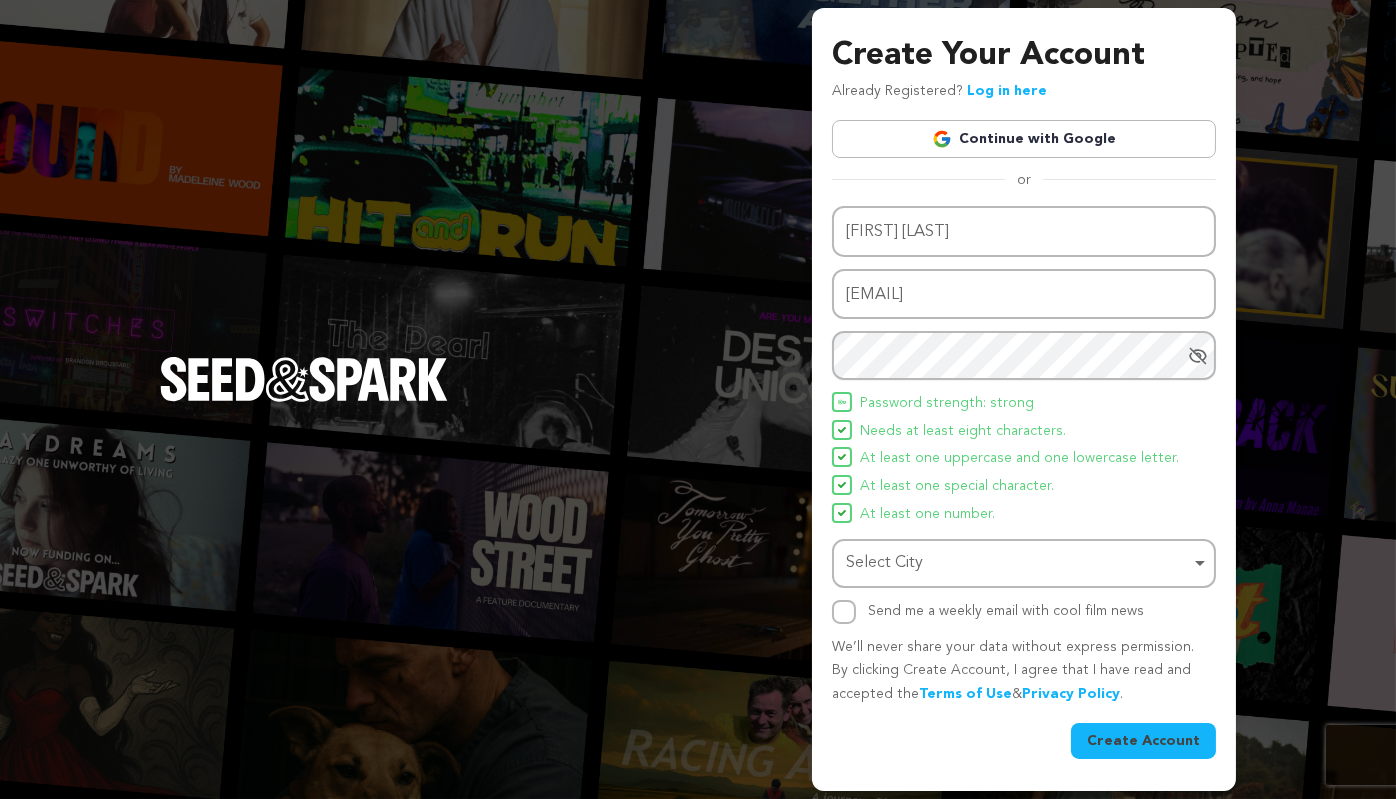 click 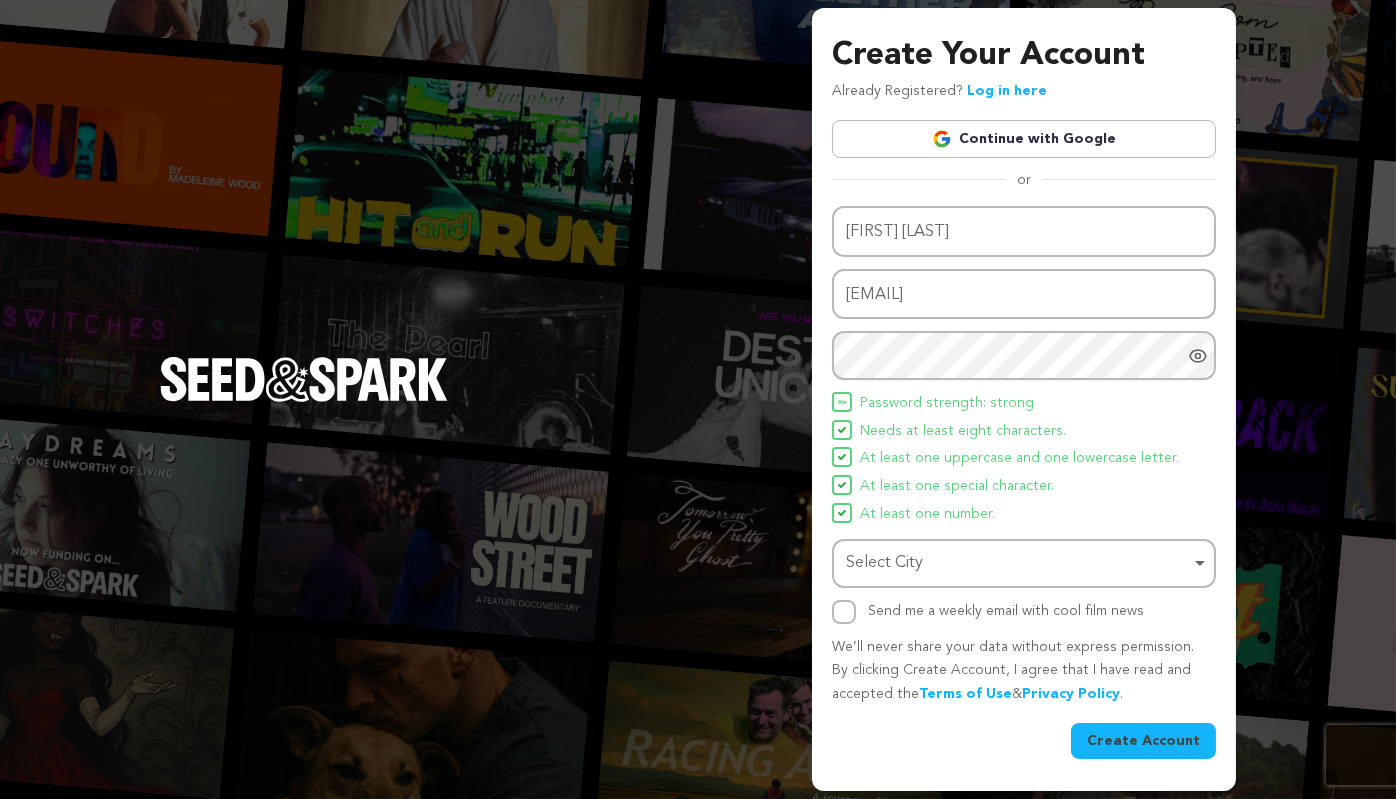 click on "Create Account" at bounding box center (1143, 741) 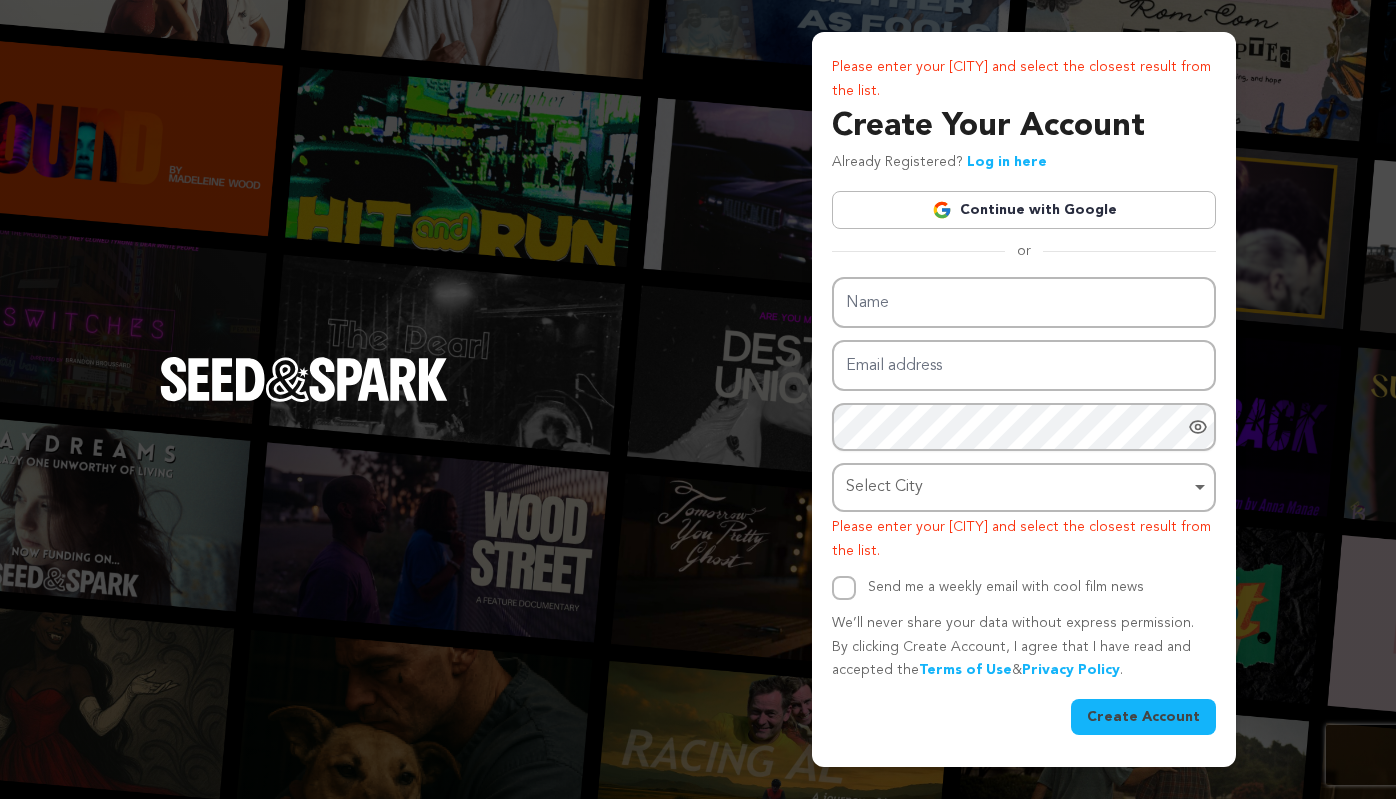 scroll, scrollTop: 0, scrollLeft: 0, axis: both 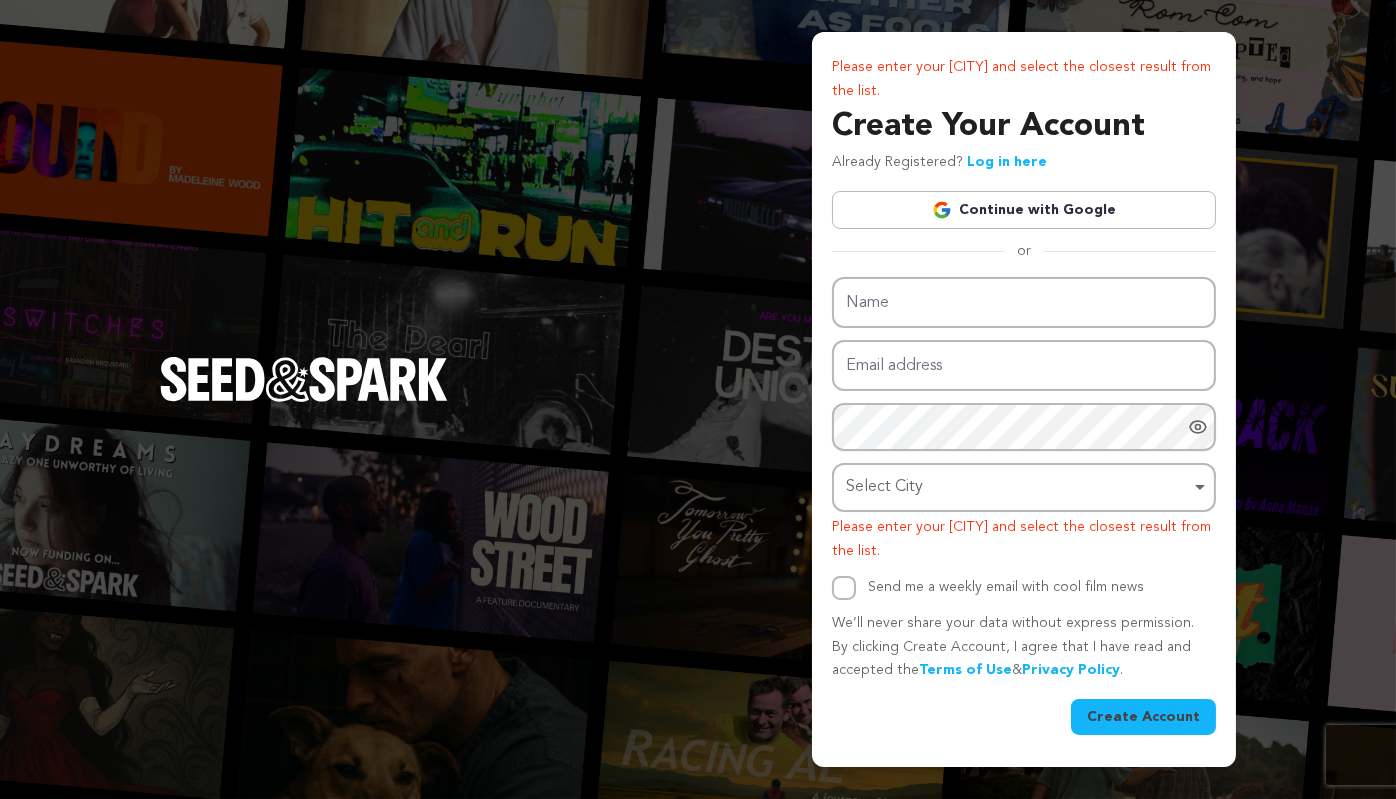 click on "Please enter your city and select the closest result from the list.
Create Your Account
Already Registered?
Log in here
Continue with Google
or
Name
Email address" at bounding box center [698, 399] 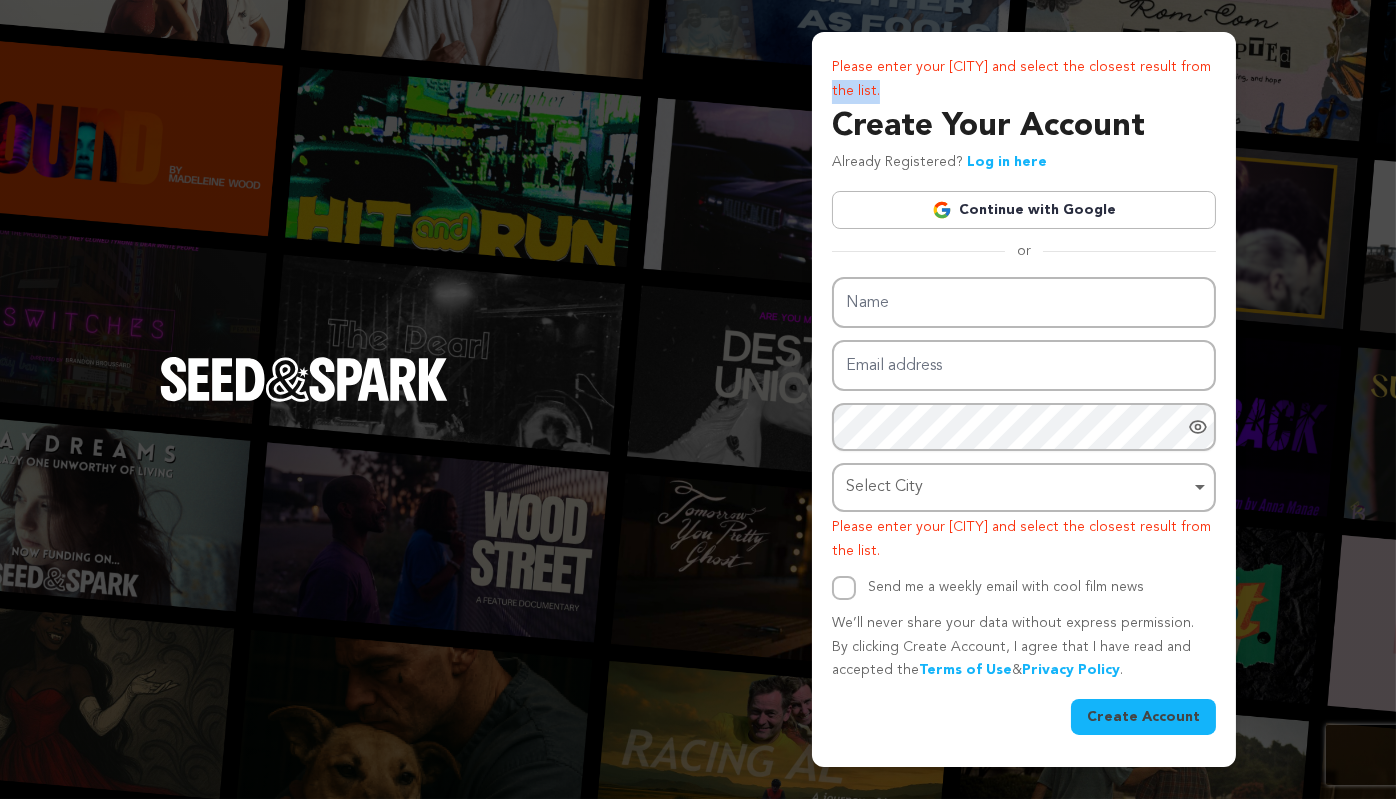drag, startPoint x: 1300, startPoint y: 64, endPoint x: 1300, endPoint y: 98, distance: 34 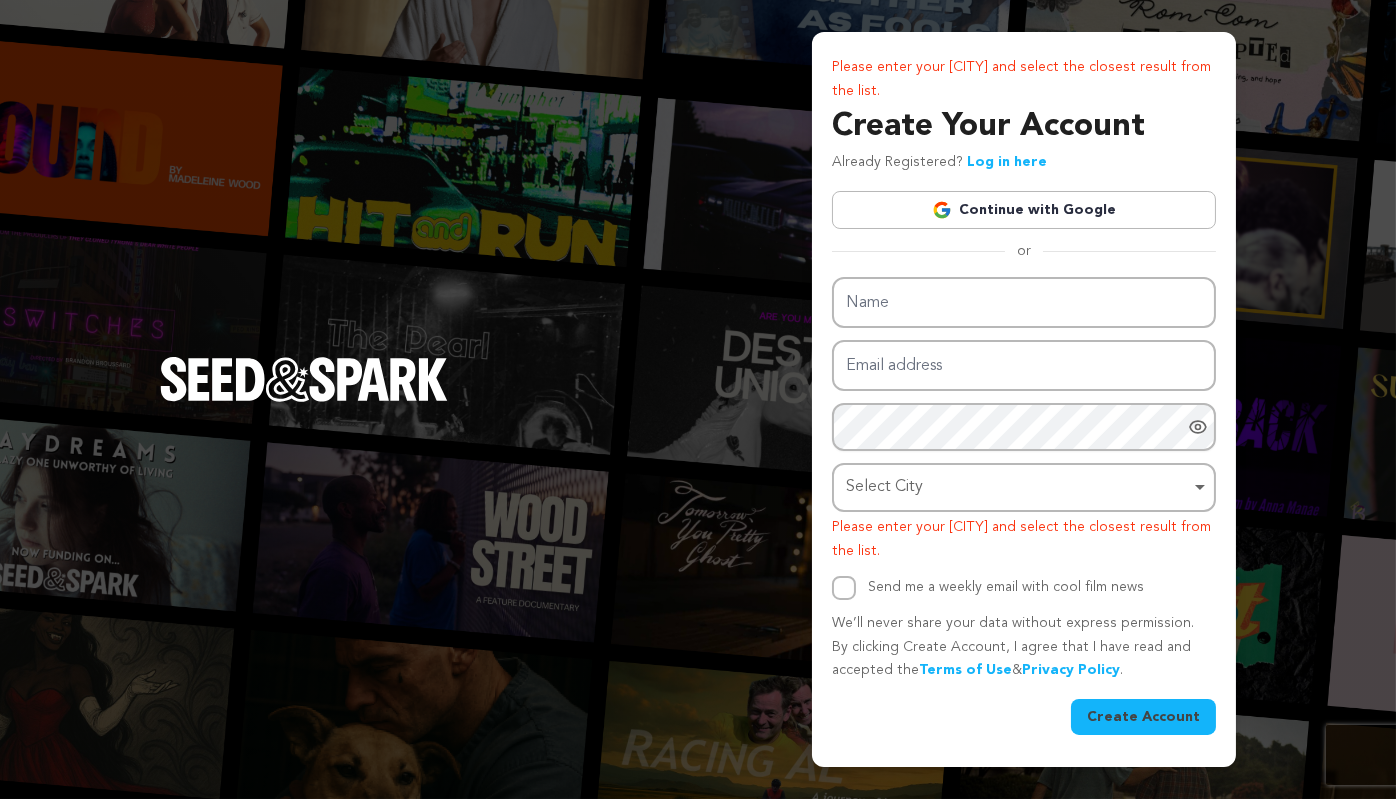 click on "Please enter your city and select the closest result from the list.
Create Your Account
Already Registered?
Log in here
Continue with Google
or
Name
Email address" at bounding box center [698, 399] 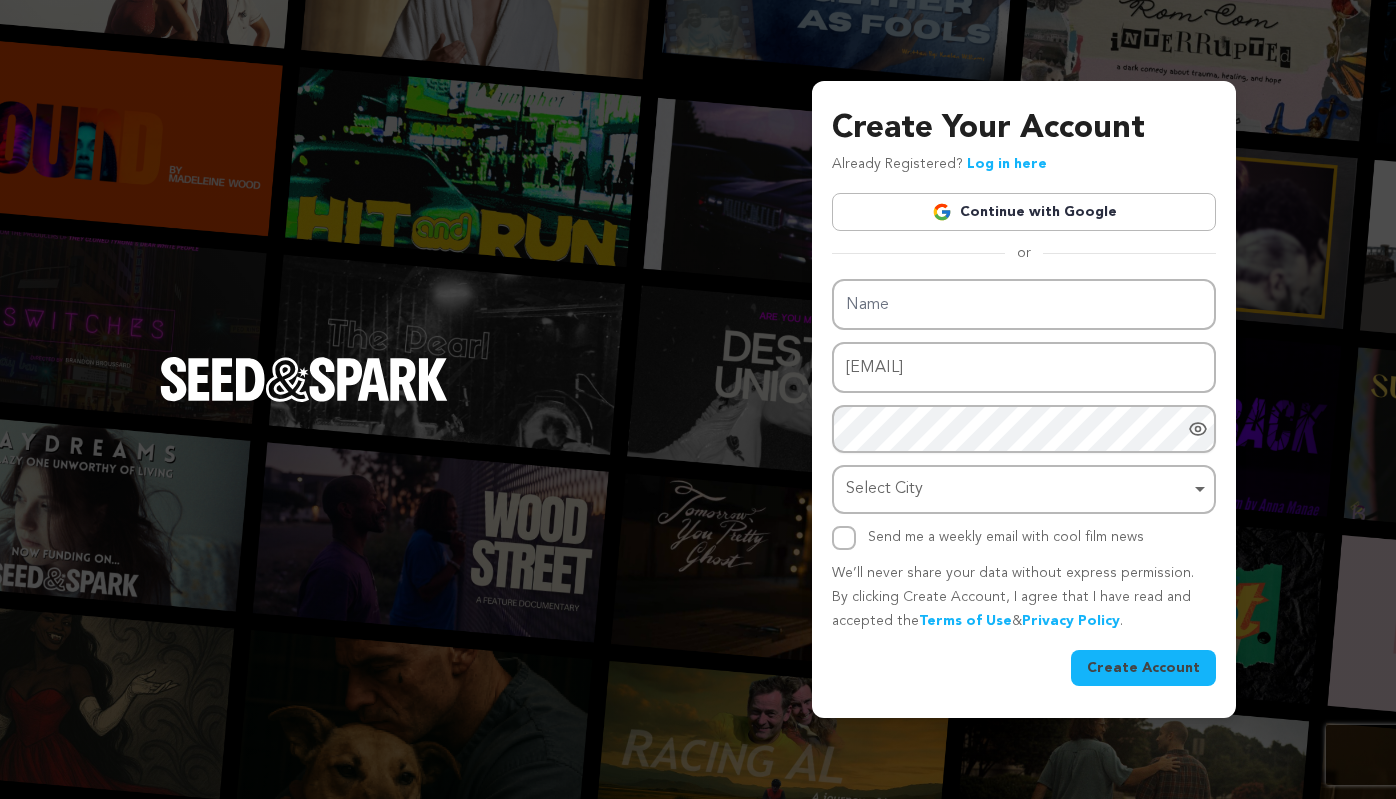 scroll, scrollTop: 0, scrollLeft: 0, axis: both 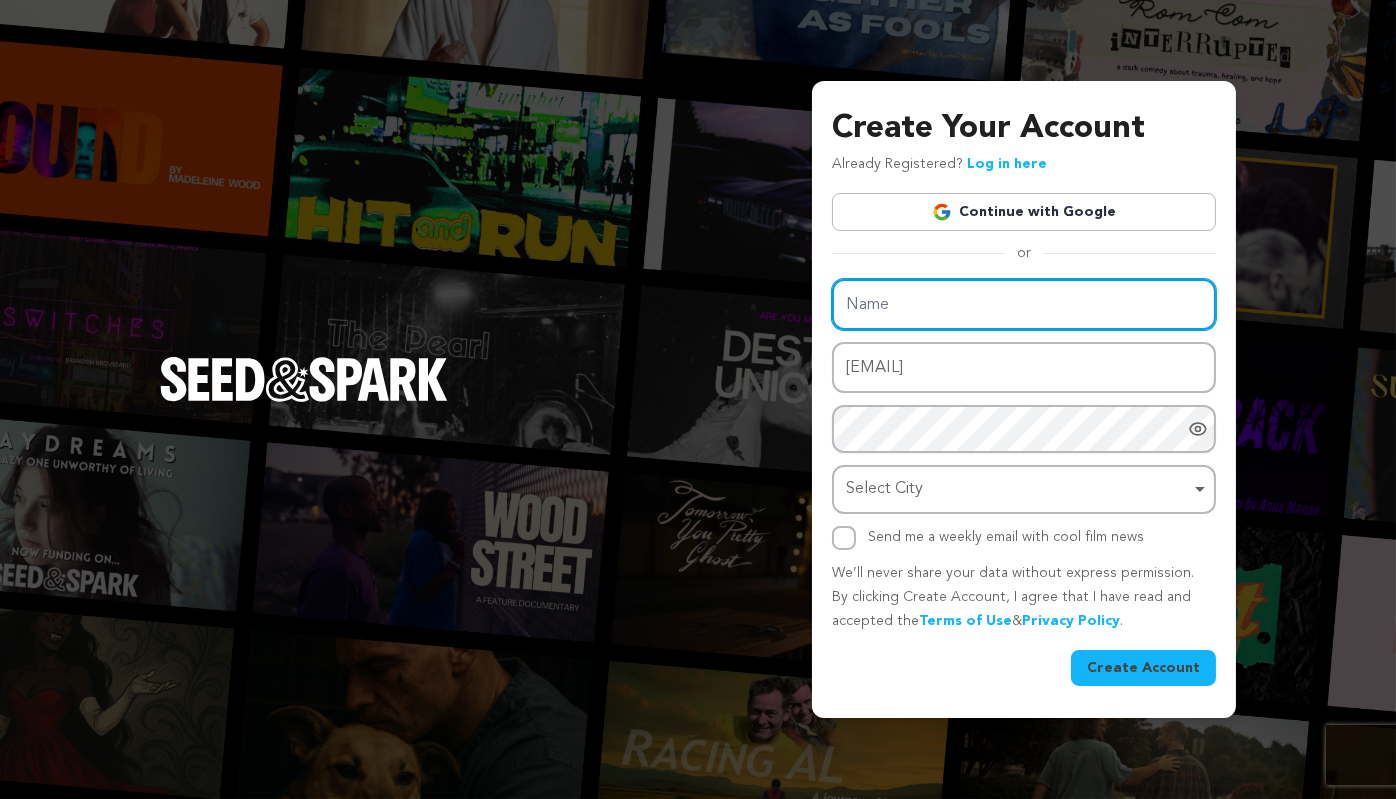 click on "Name" at bounding box center (1024, 304) 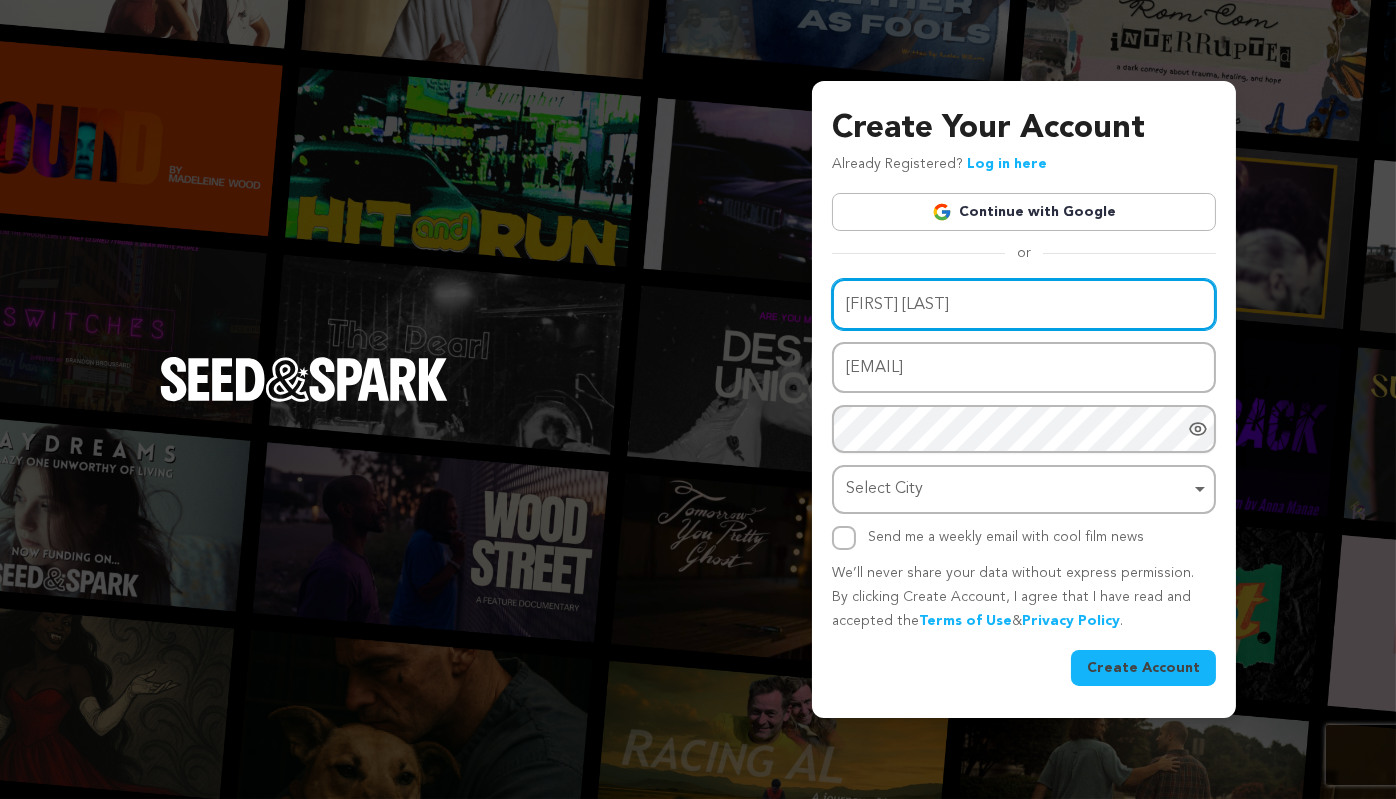 click on "Select City Remove item" at bounding box center (1018, 489) 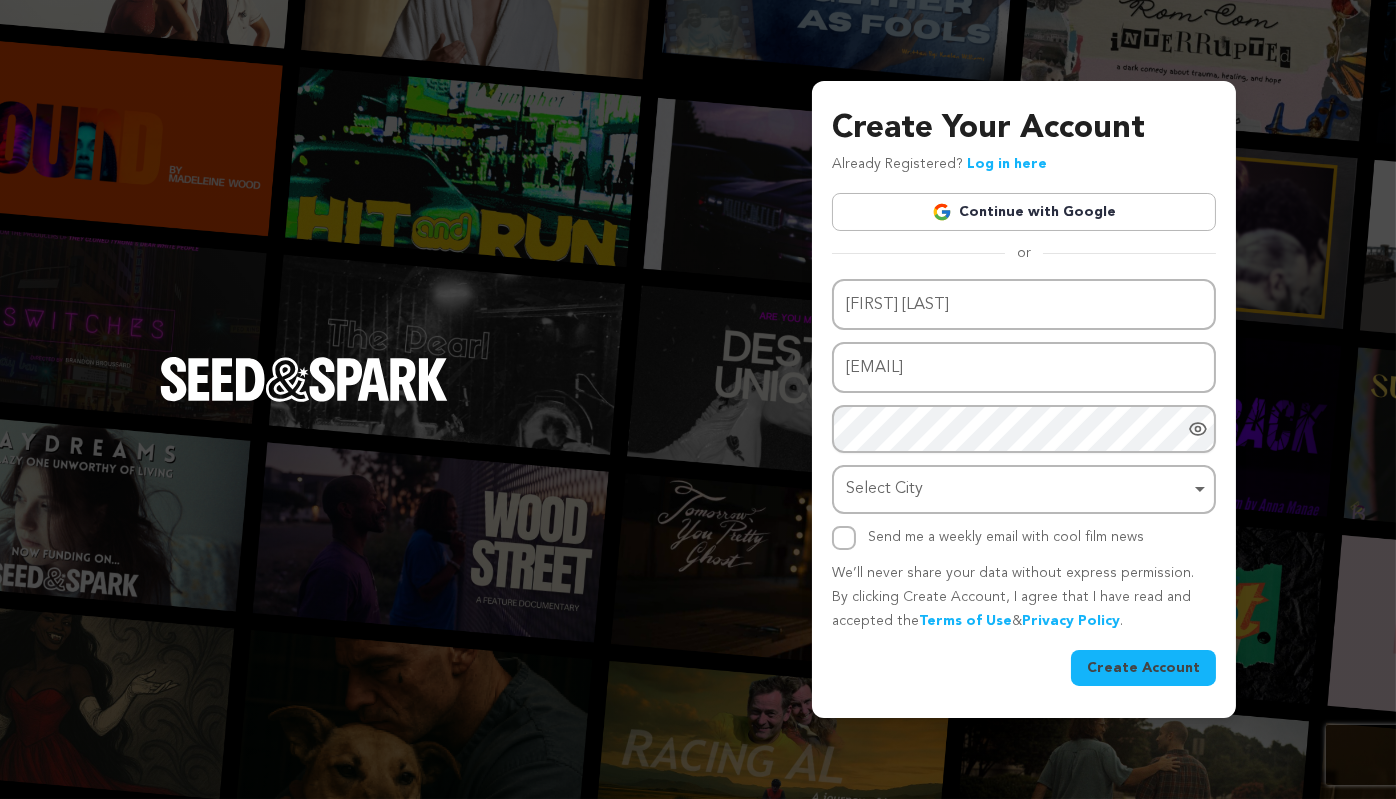 click on "Select City Remove item" at bounding box center (1024, 489) 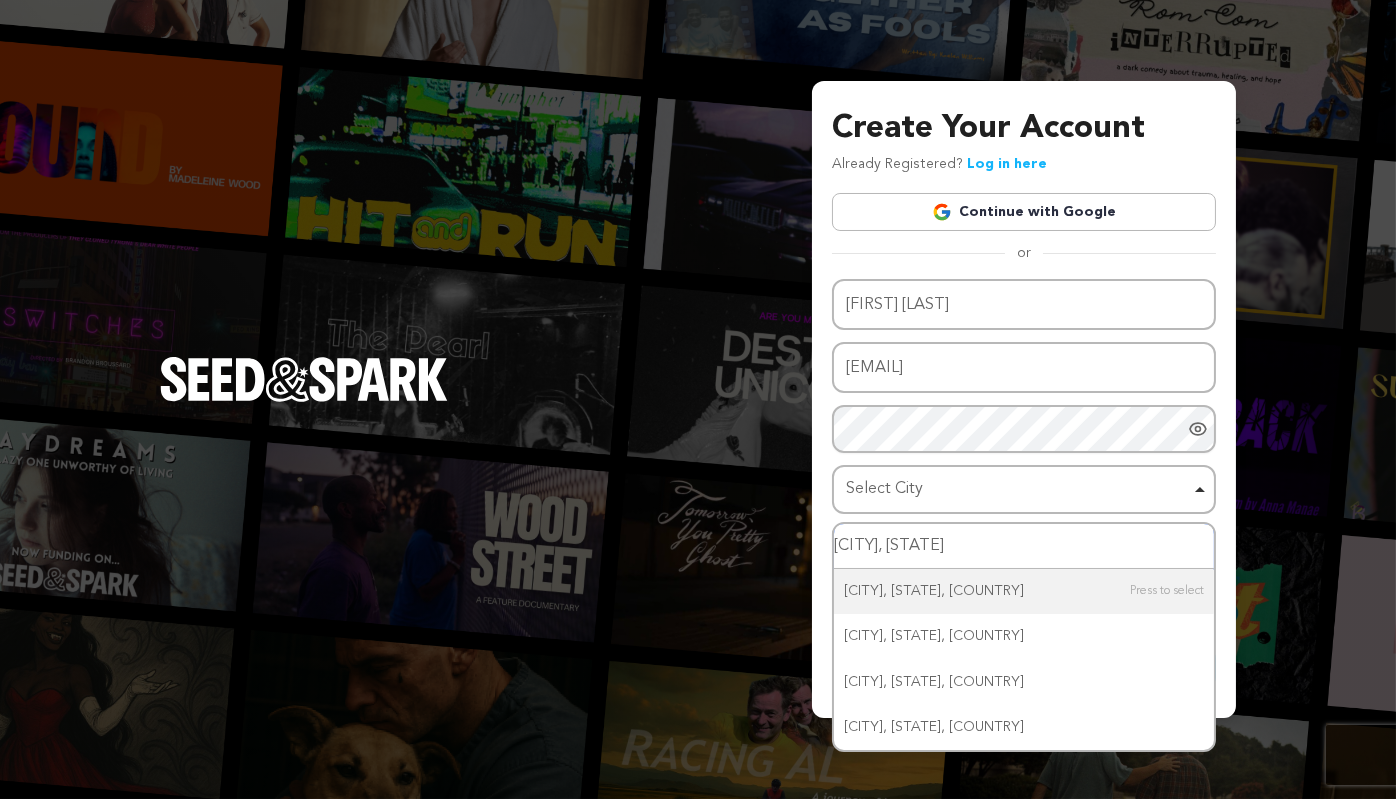 click on "Richmond, CA" at bounding box center (1024, 546) 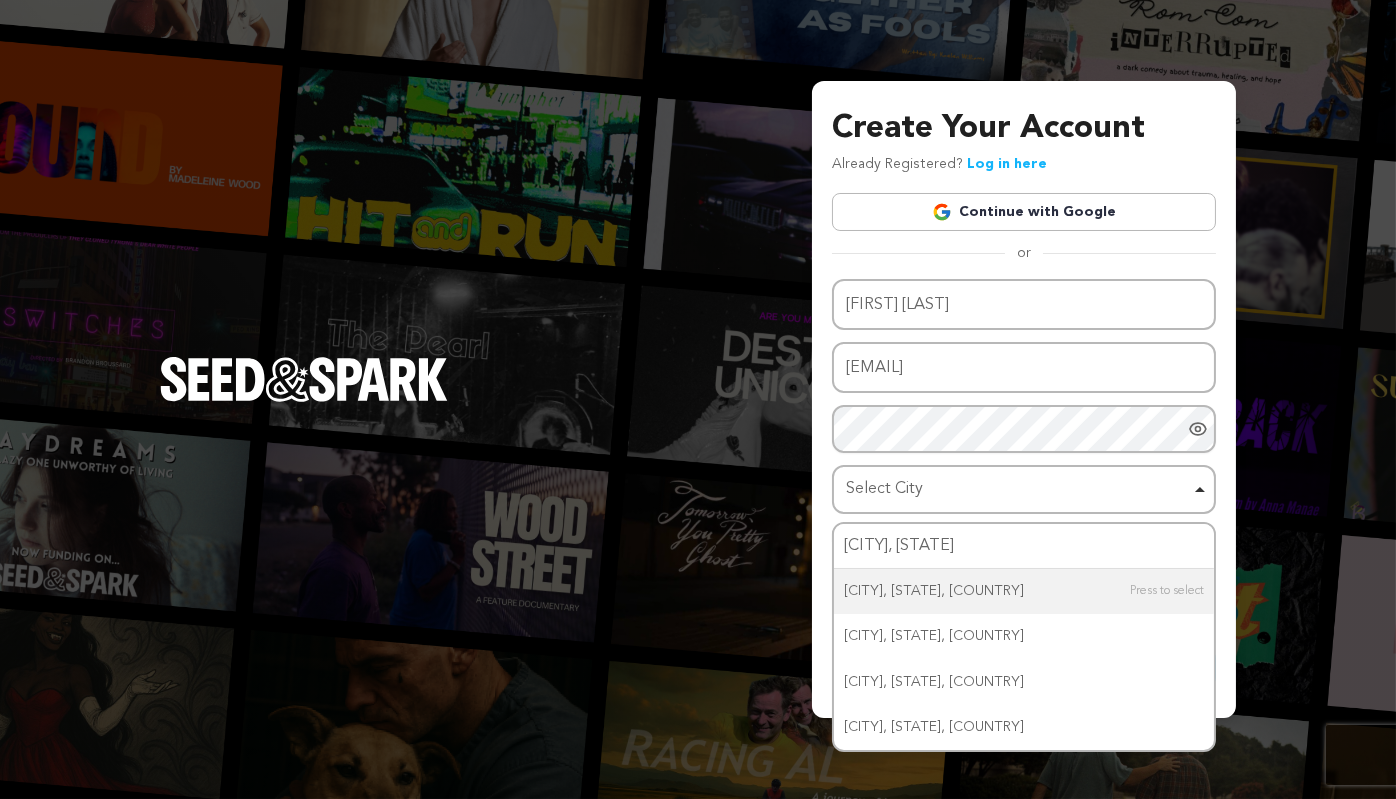 click on "Create Your Account
Already Registered?
Log in here
Continue with Google
or
eyJpdiI6IlQxVlZ6TDcxc3dPOC9sWkRRS1N5SVE9PSIsInZhbHVlIjoickxDeDlFaVg4TUw5TGxmOC9Lc3FUZz09IiwibWFjIjoiOGUwNWE0ZGFmMTJlNzZiNzY3NTk3OGM2ZjVlODE5MzA5ZDNmODExODc1YWUzYmViMTJlYjgzOTgwNDc3MjdlYyIsInRhZyI6IiJ9
Name
Usef Barnes" at bounding box center (1024, 399) 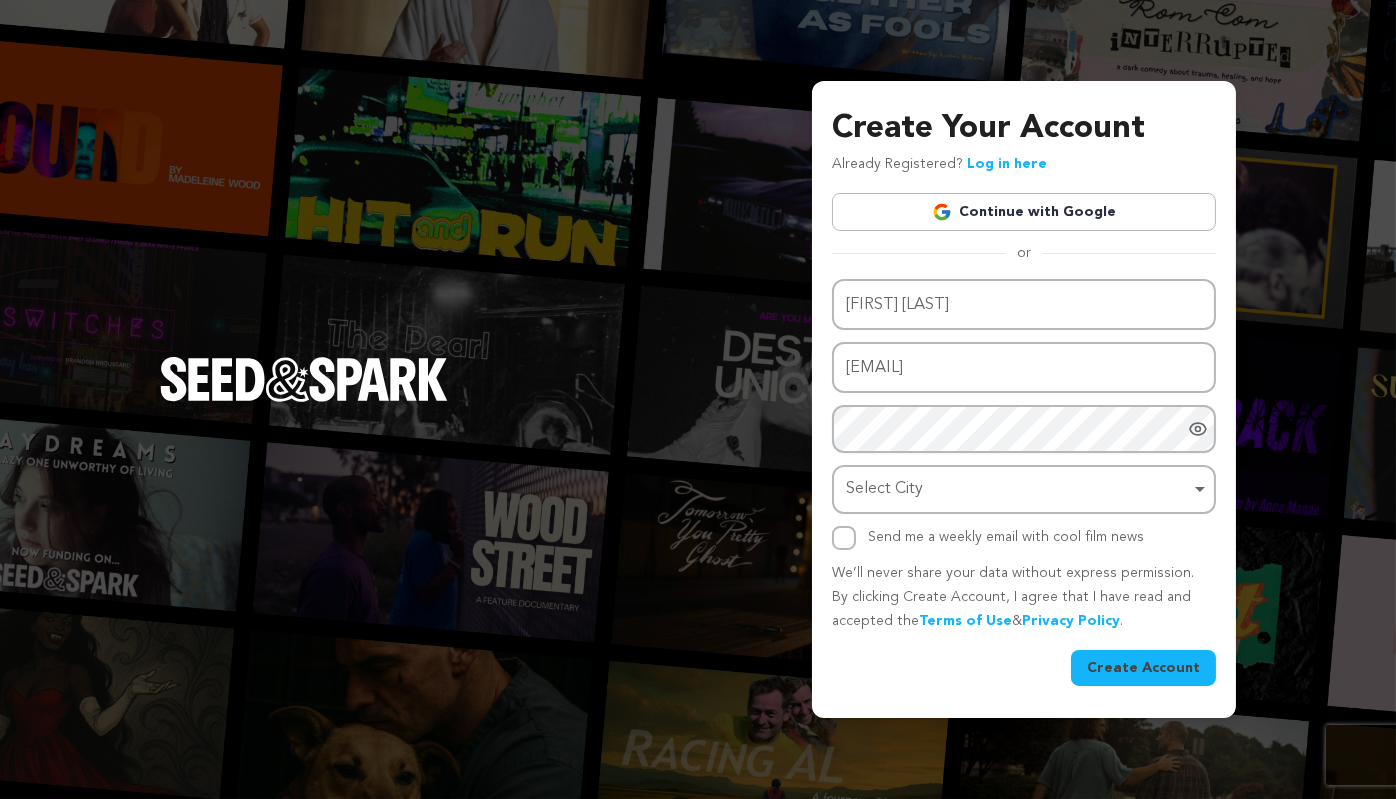 click on "Log in here" at bounding box center [1007, 164] 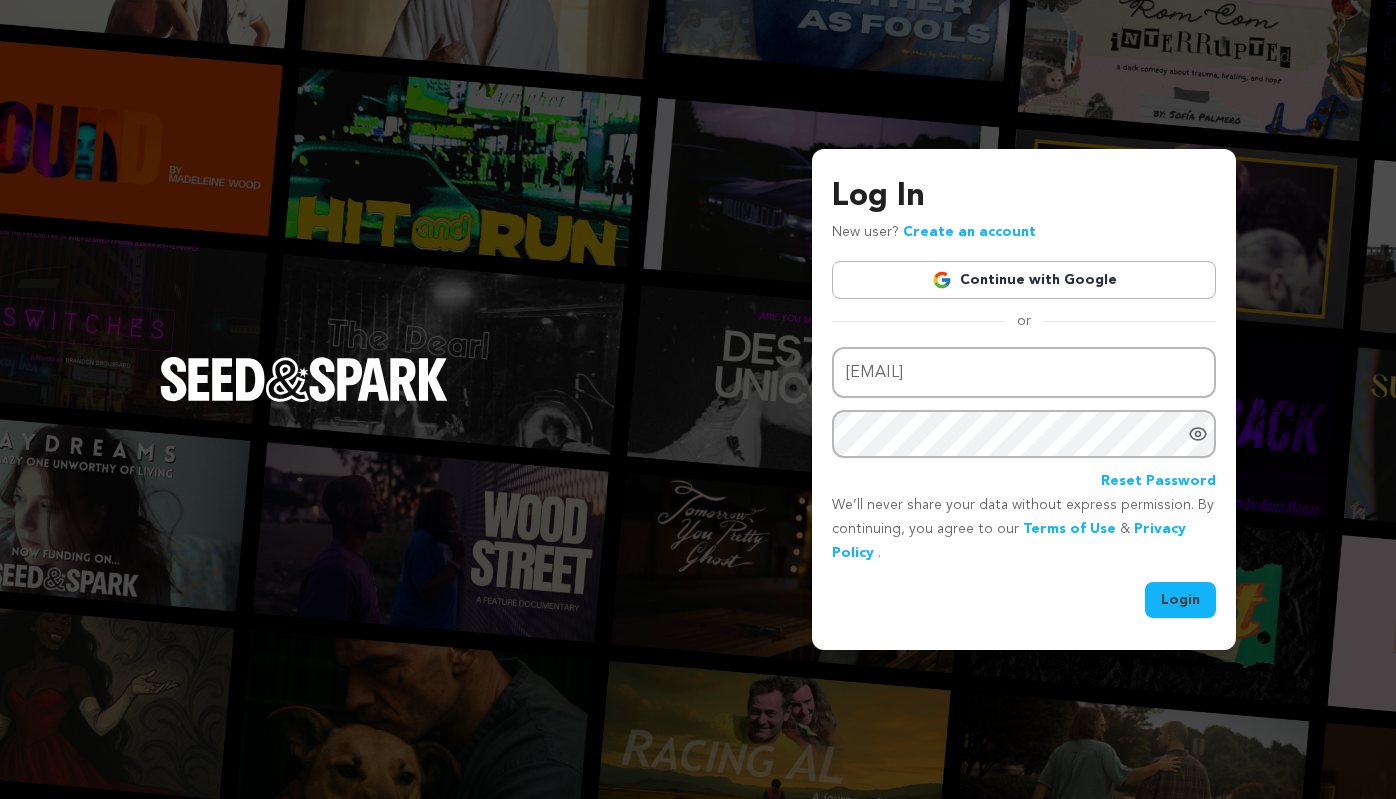 scroll, scrollTop: 0, scrollLeft: 0, axis: both 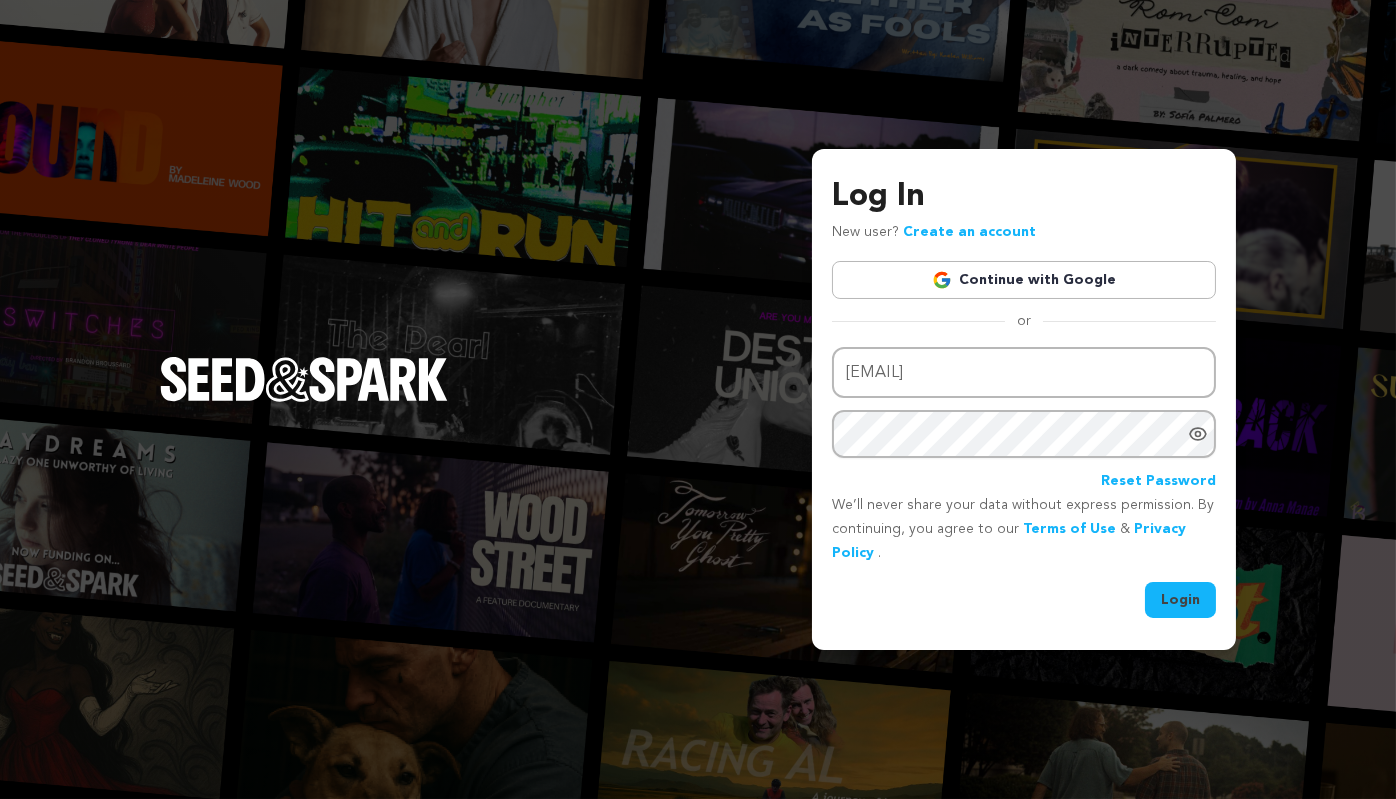 click on "Login" at bounding box center (1180, 600) 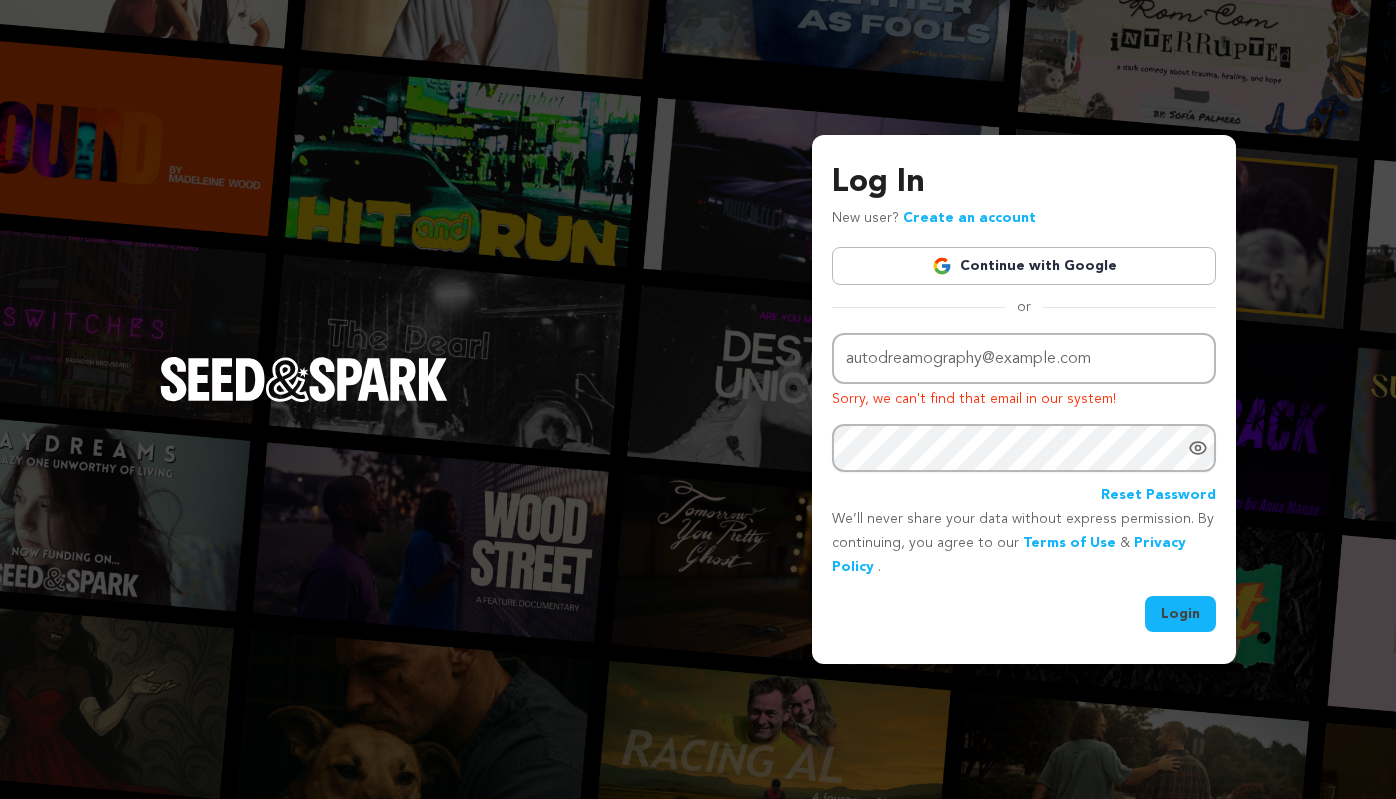 scroll, scrollTop: 0, scrollLeft: 0, axis: both 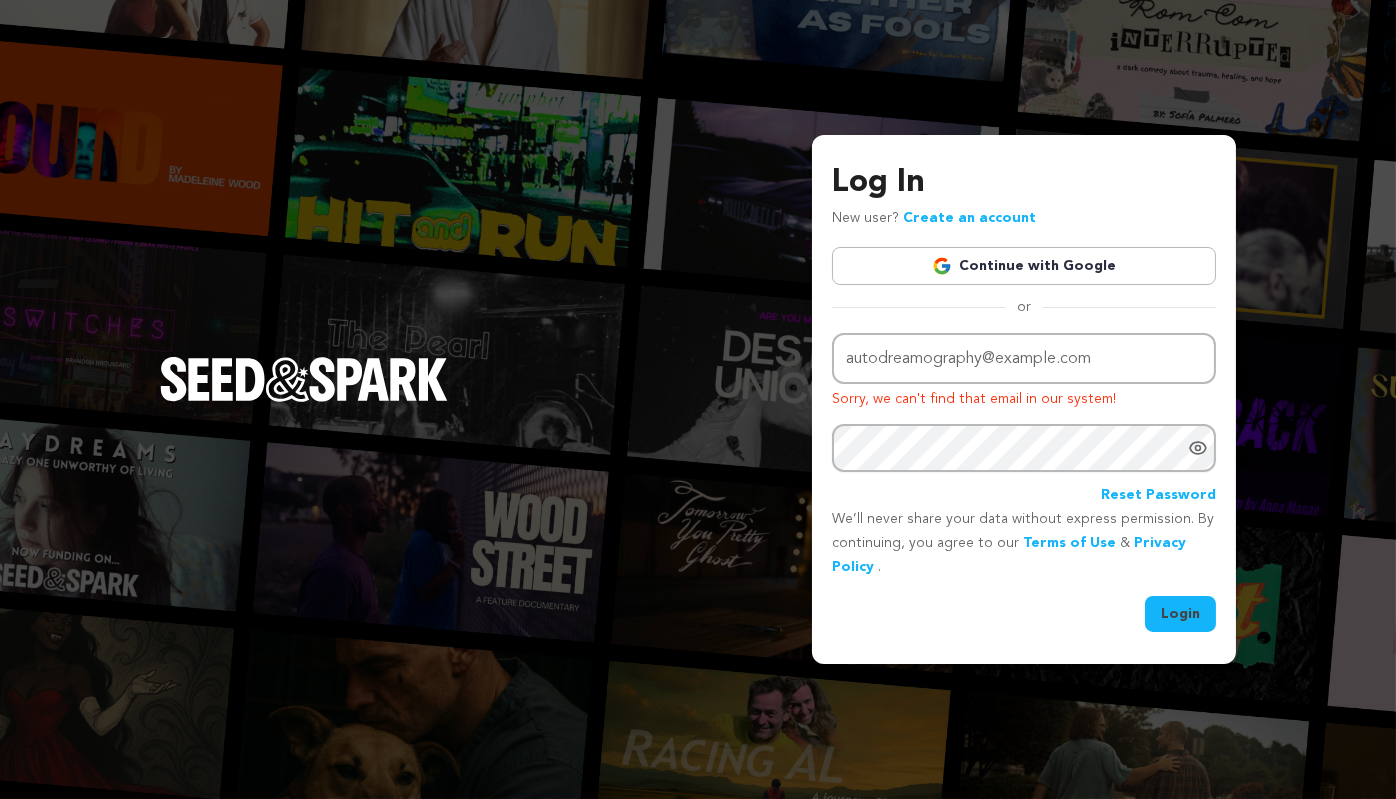 click 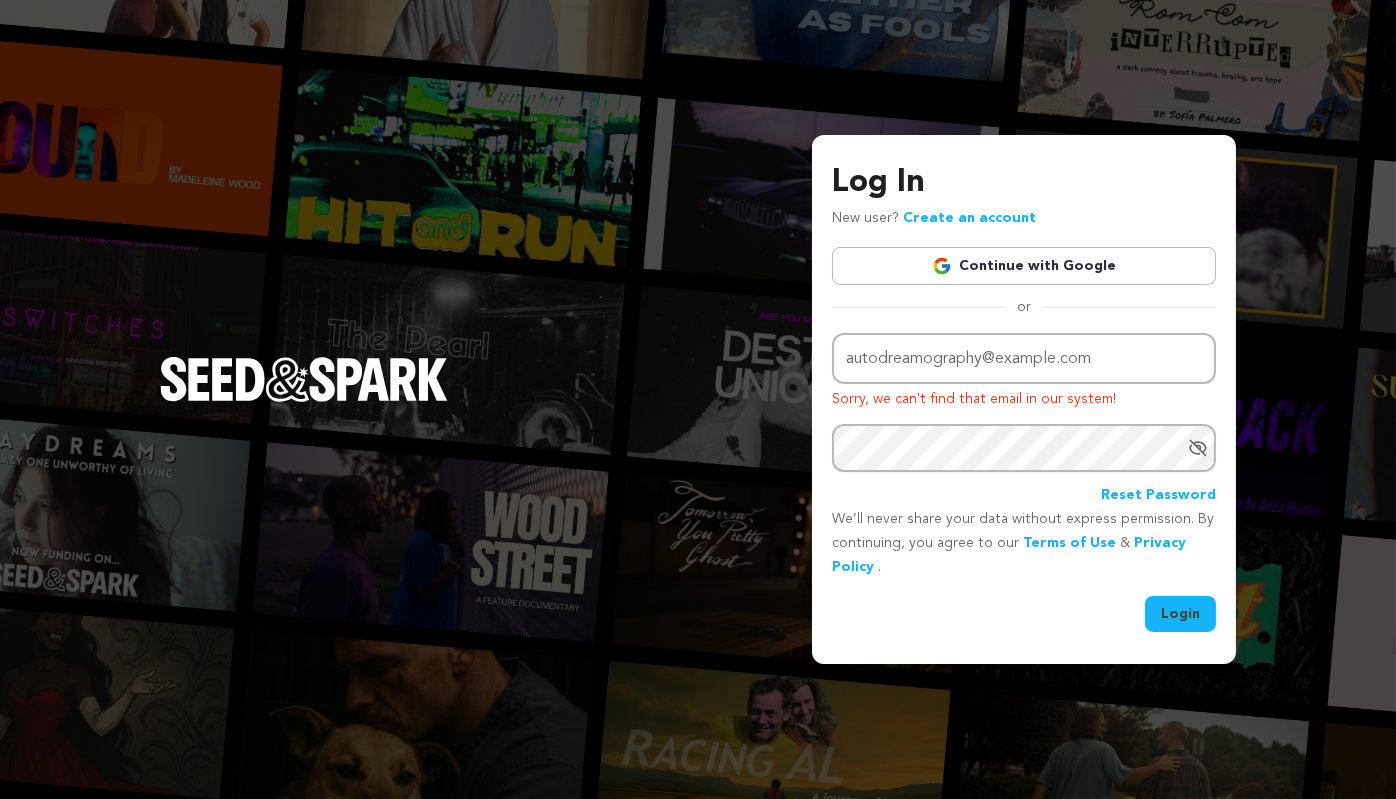 click 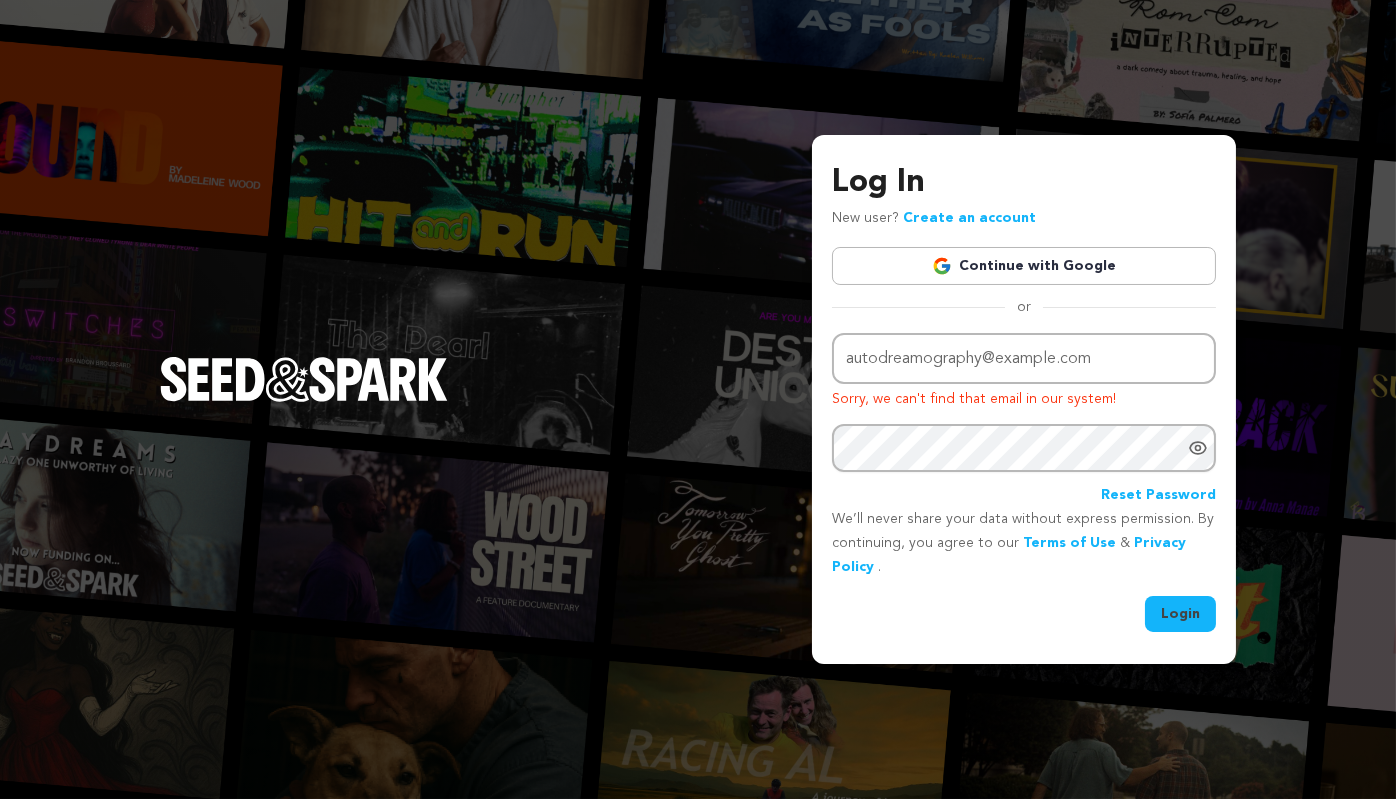 click on "Create
an account" at bounding box center (969, 218) 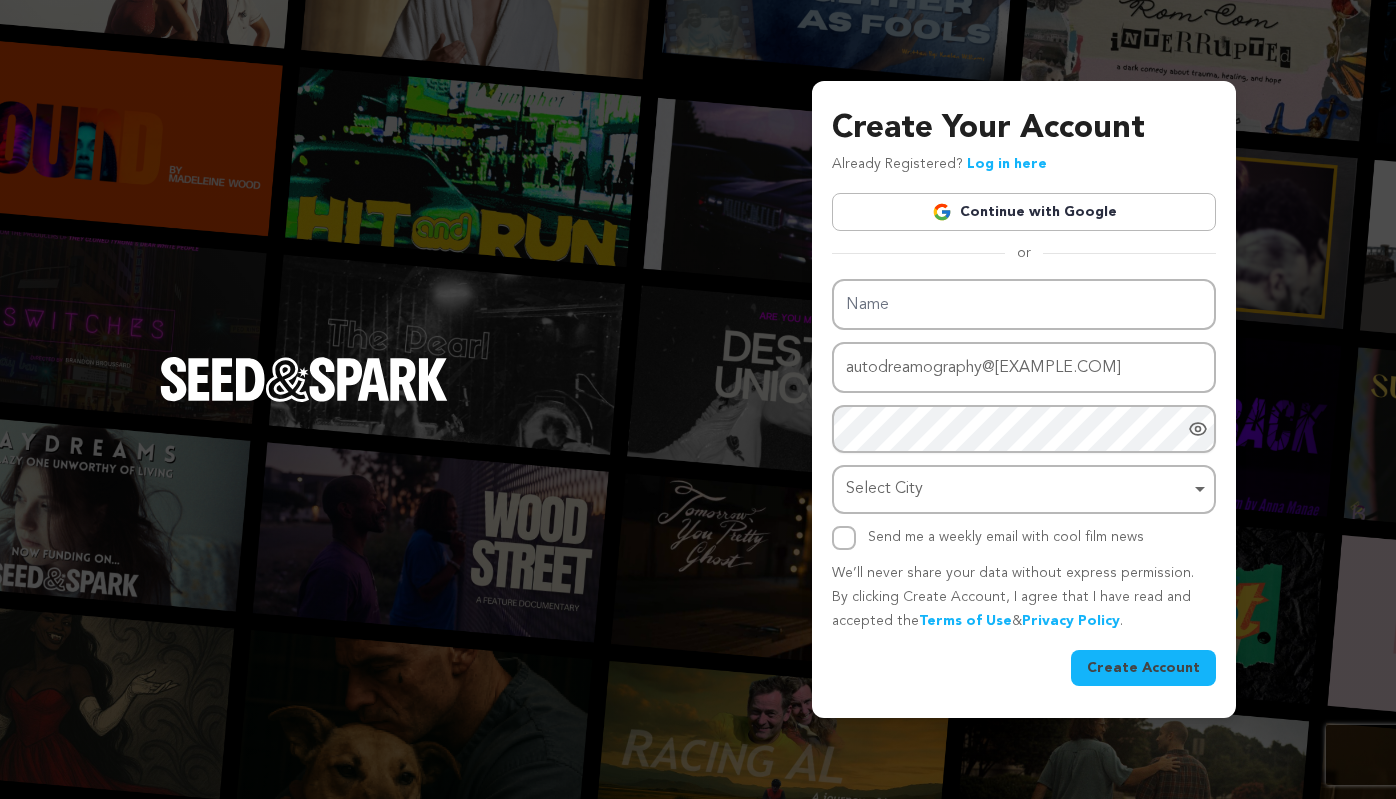 scroll, scrollTop: 0, scrollLeft: 0, axis: both 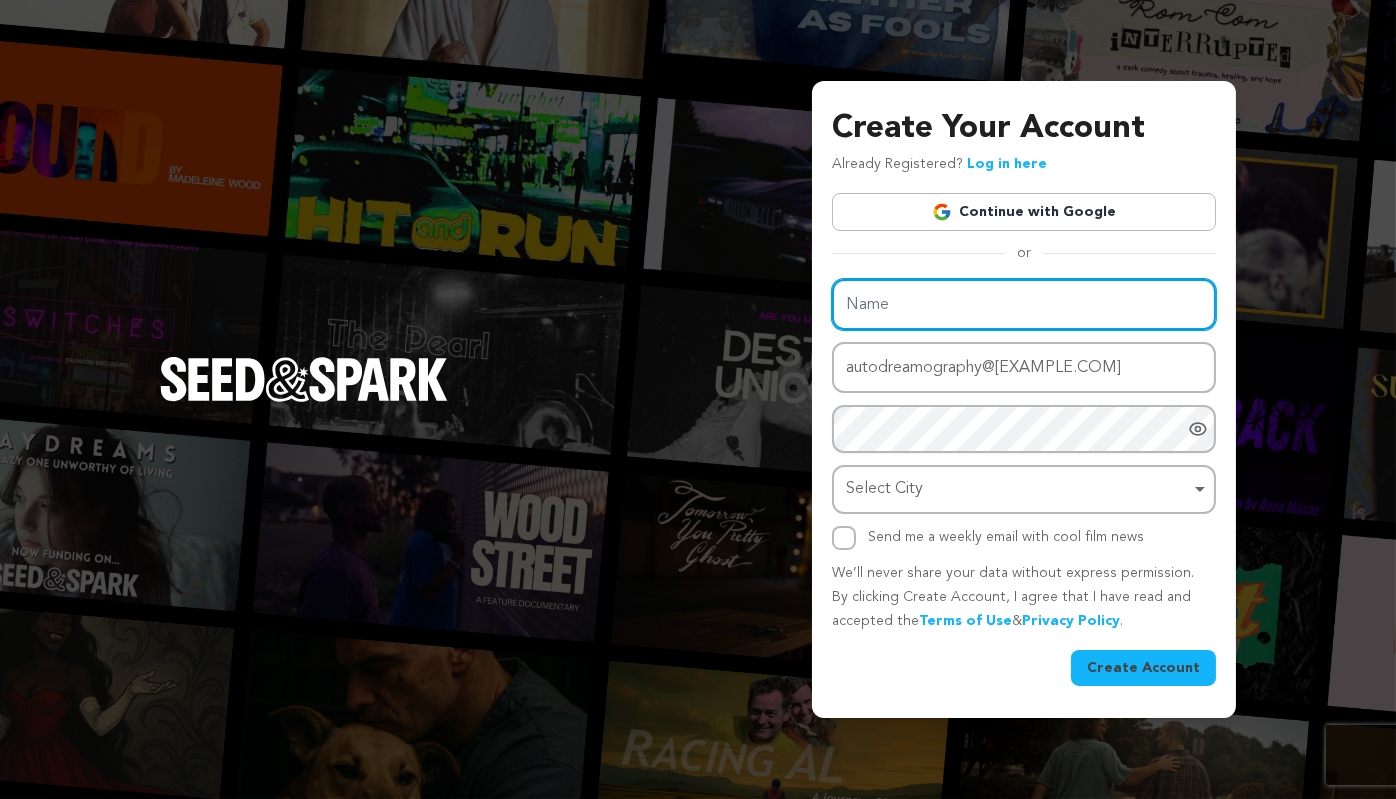 click on "Name" at bounding box center (1024, 304) 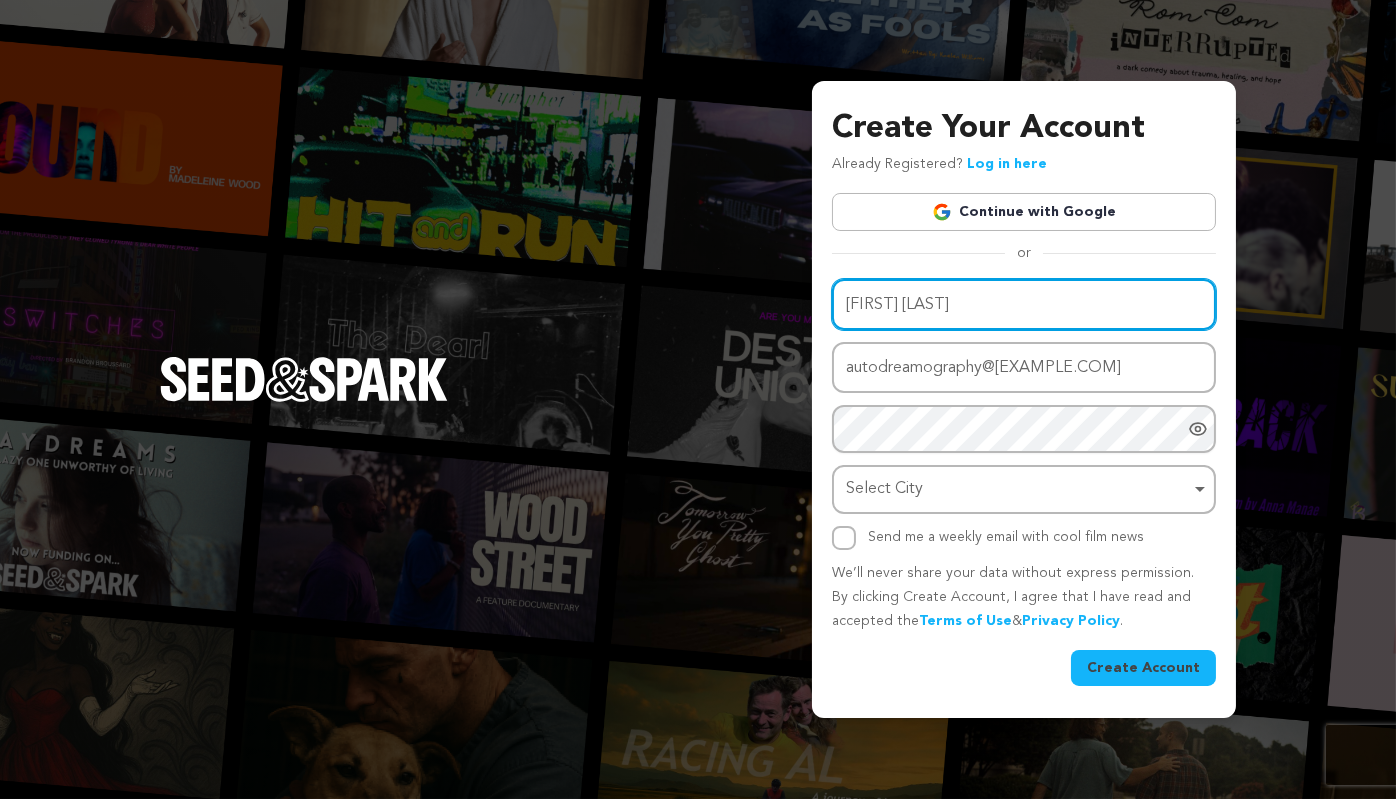 click on "Select City Remove item" at bounding box center [1024, 489] 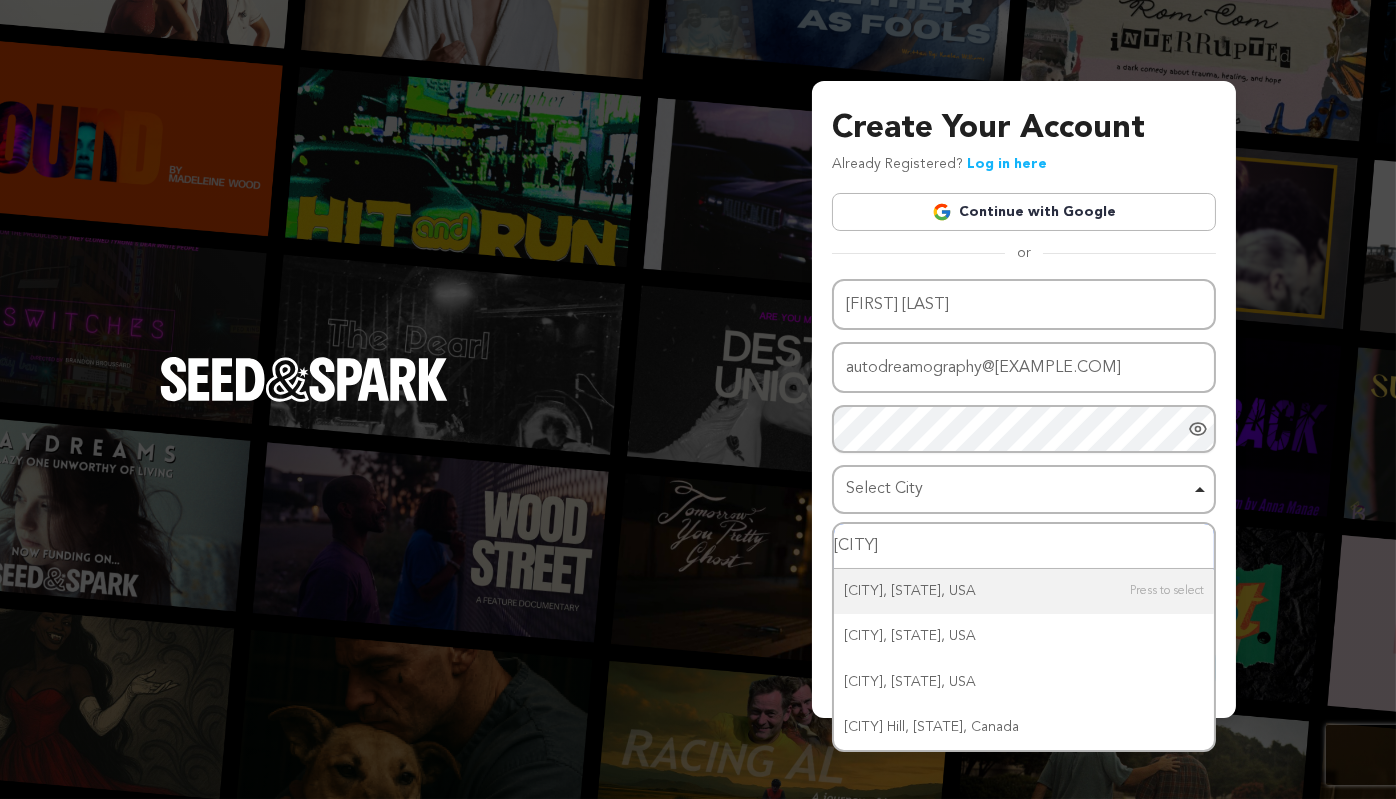 type on "[CITY]" 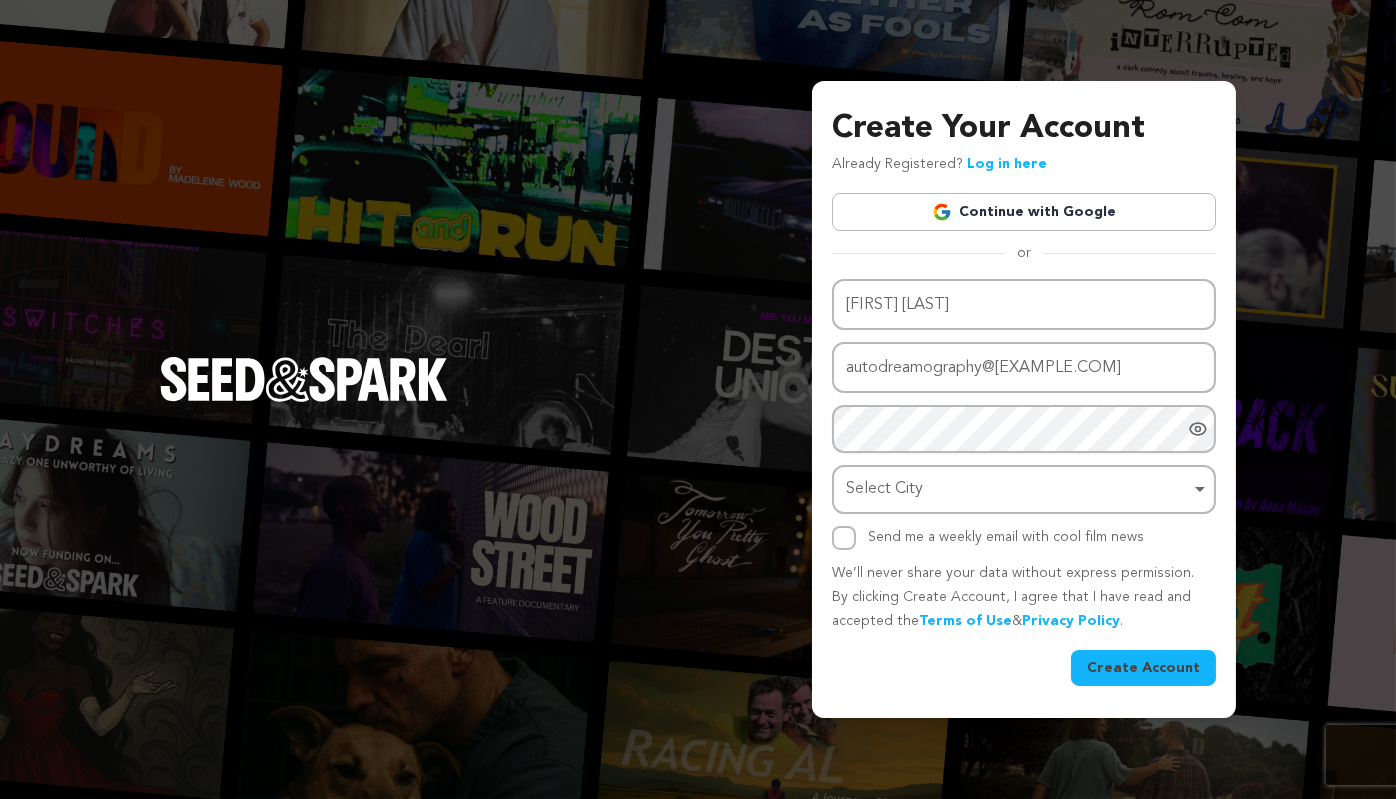 click on "Select City Remove item" at bounding box center (1024, 489) 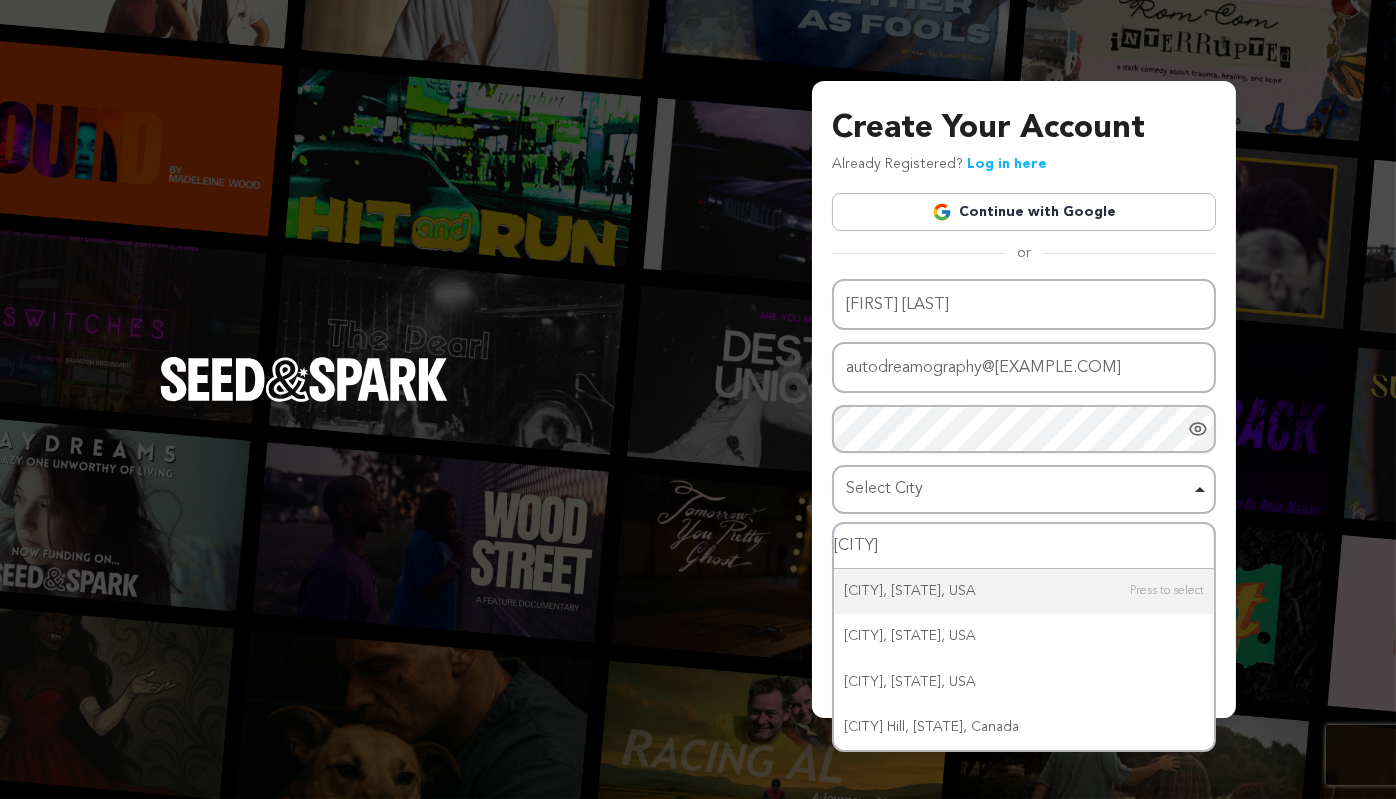 drag, startPoint x: 908, startPoint y: 548, endPoint x: 818, endPoint y: 554, distance: 90.199776 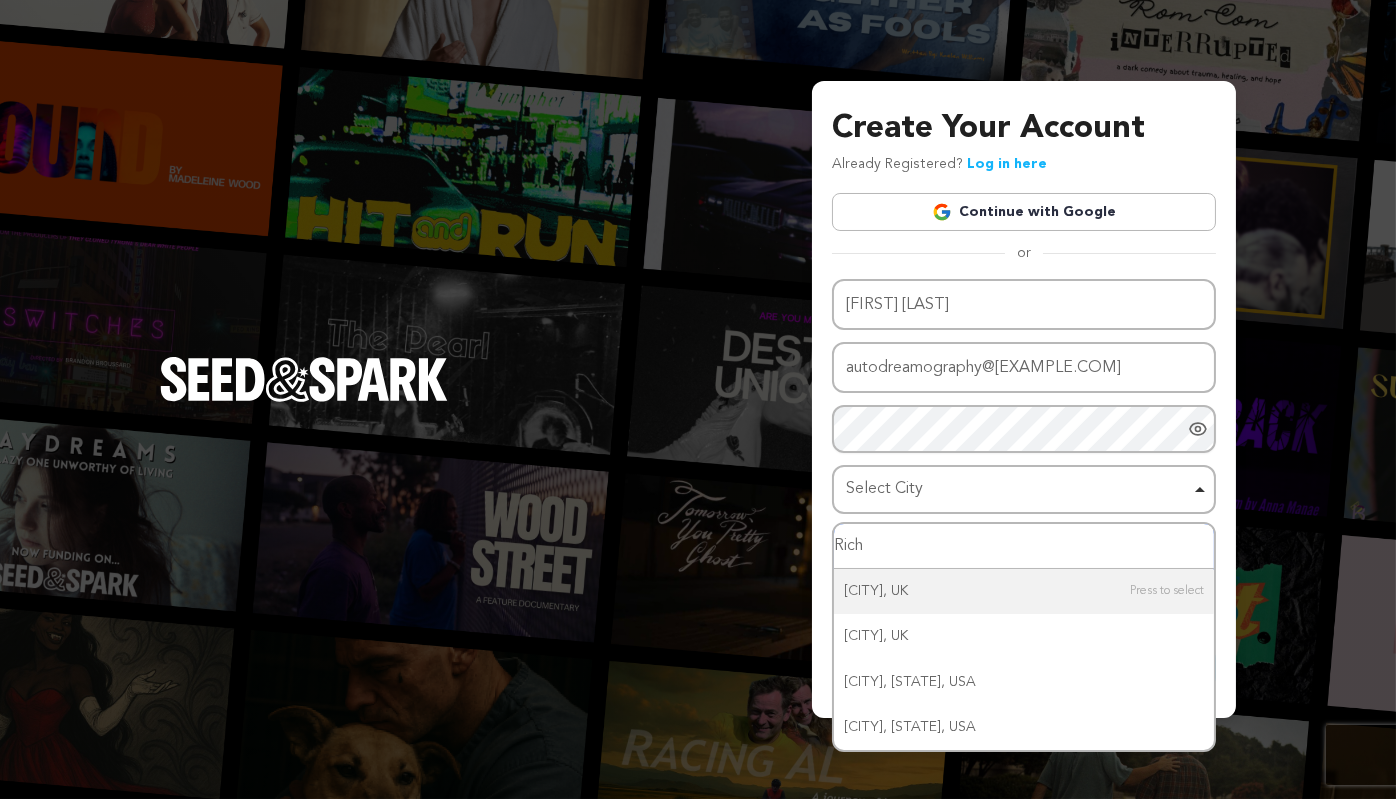 type on "Rich" 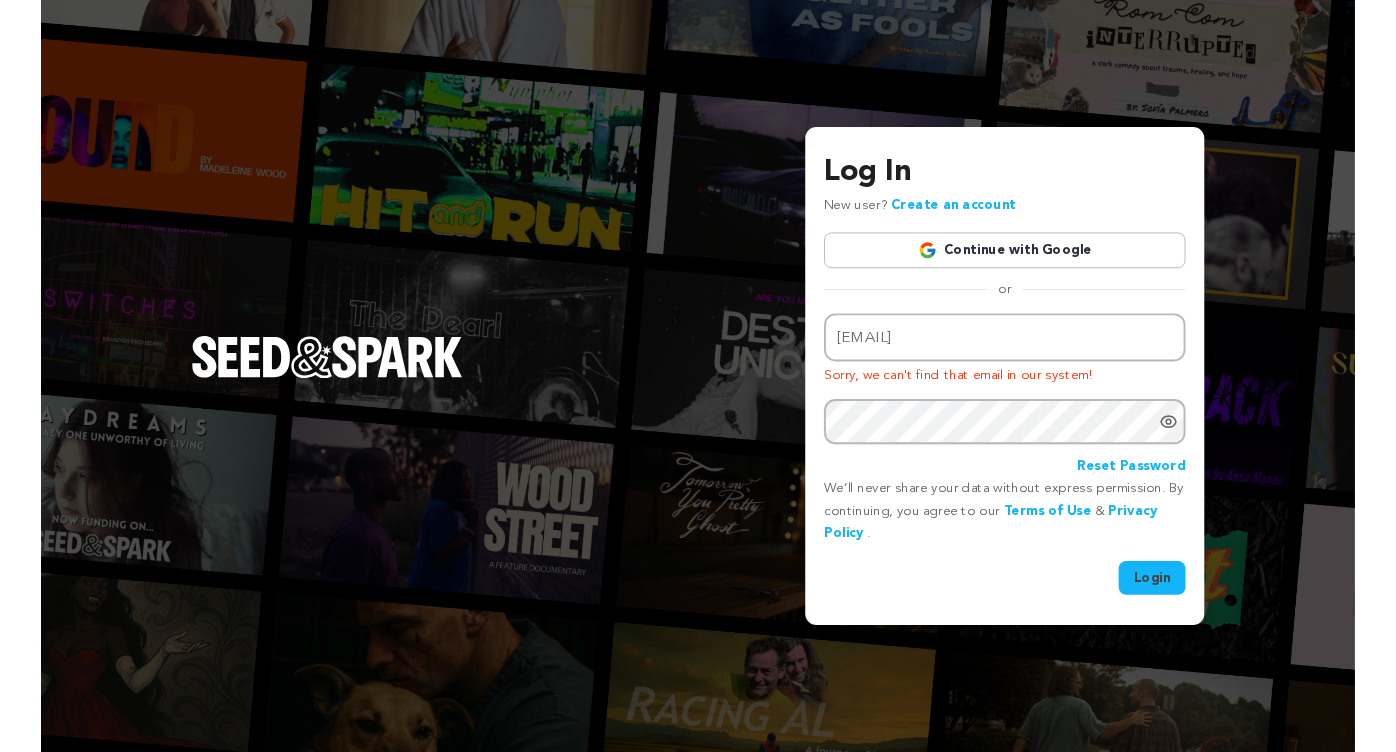 scroll, scrollTop: 0, scrollLeft: 0, axis: both 